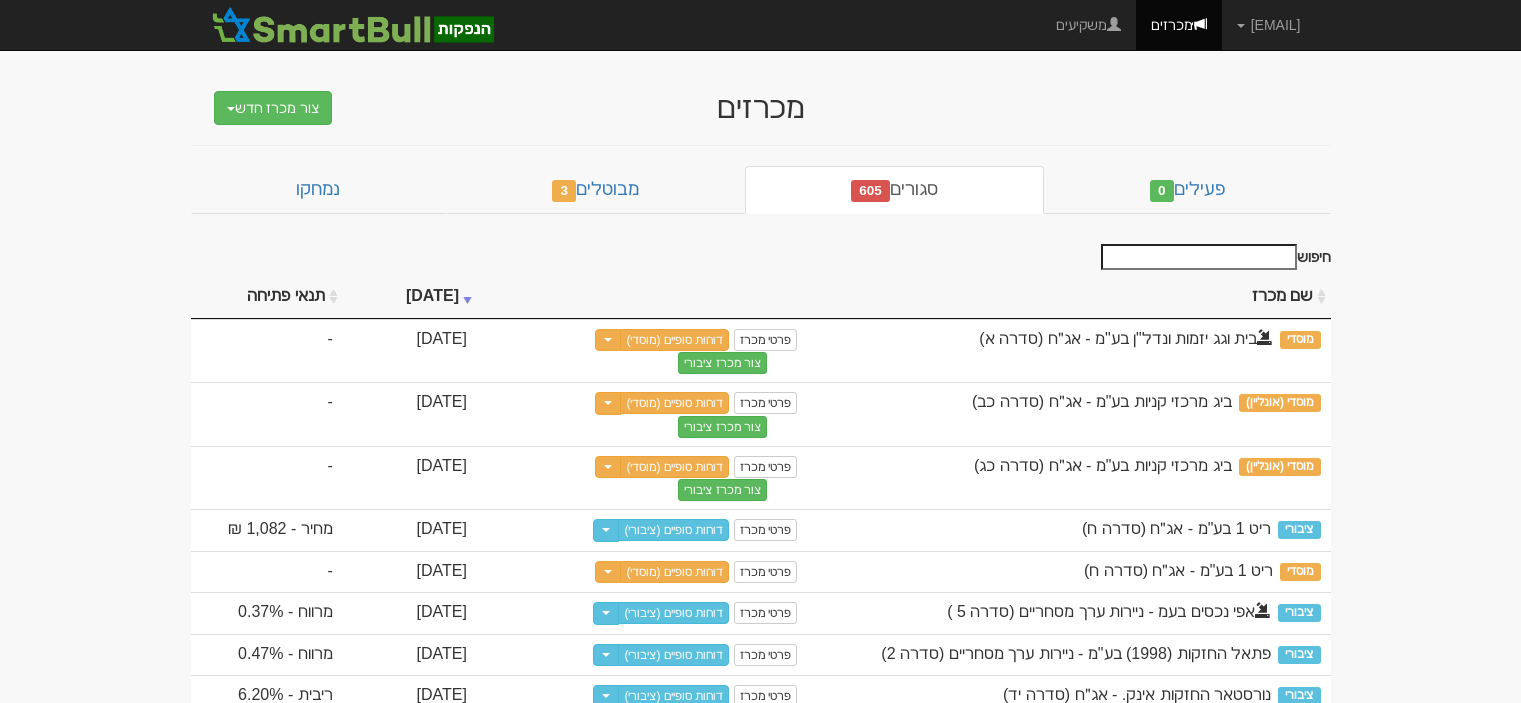 scroll, scrollTop: 0, scrollLeft: 0, axis: both 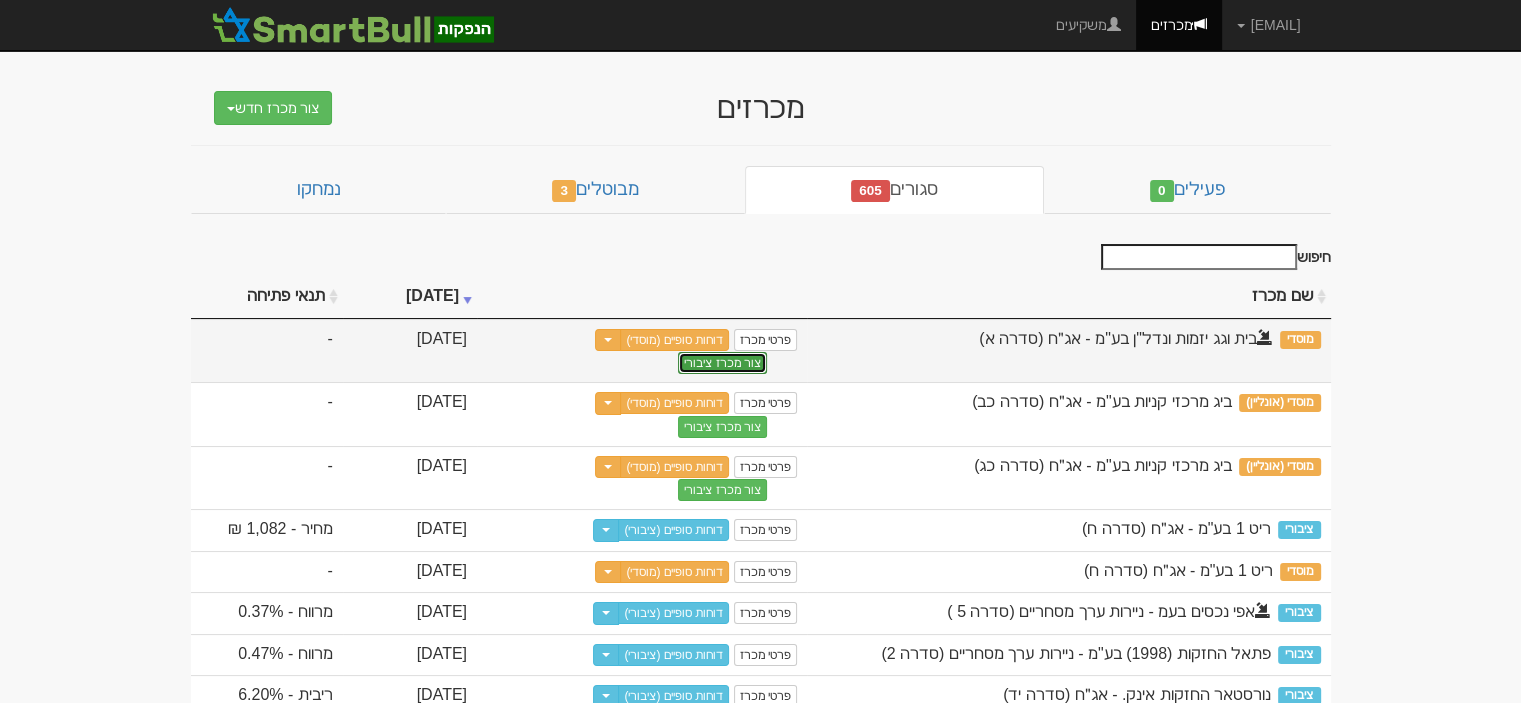 click on "צור מכרז ציבורי" at bounding box center [722, 363] 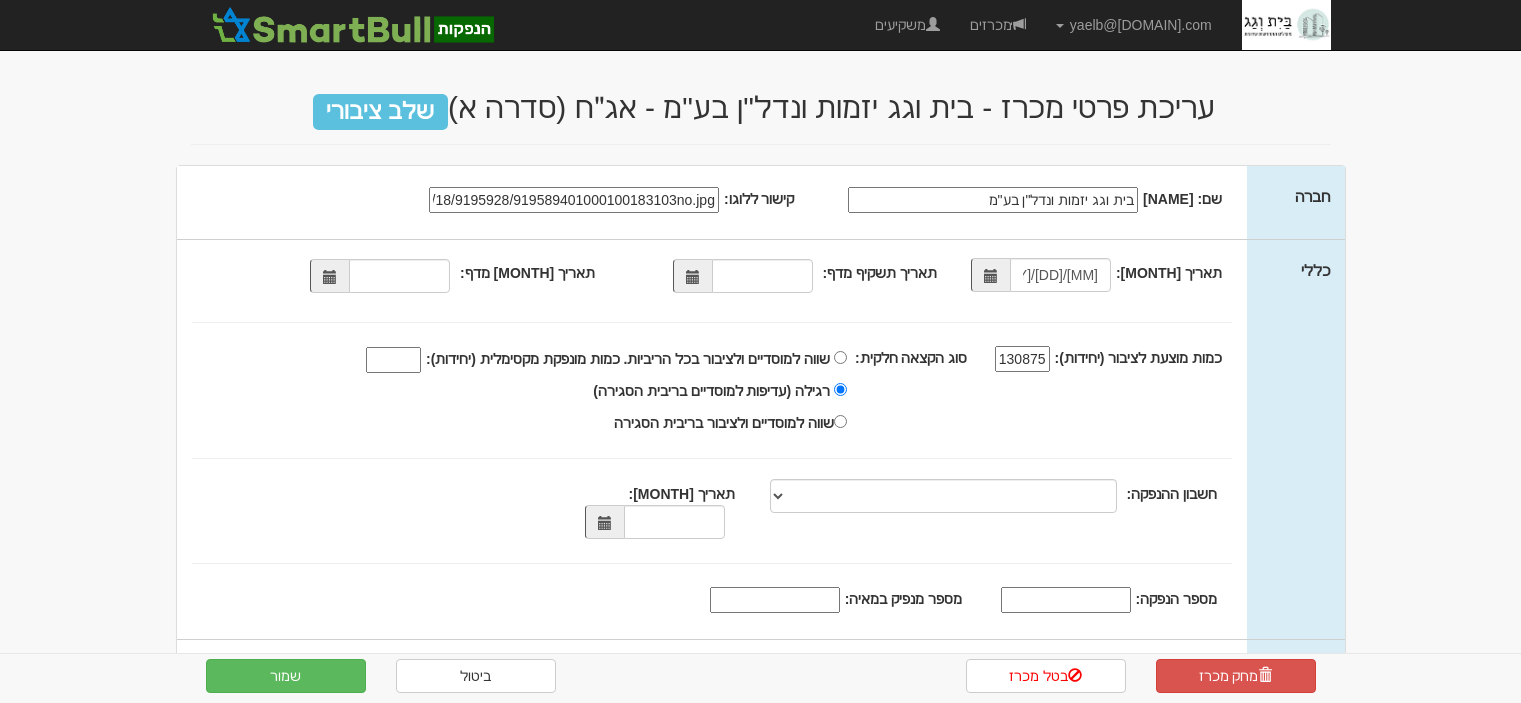 scroll, scrollTop: 0, scrollLeft: 0, axis: both 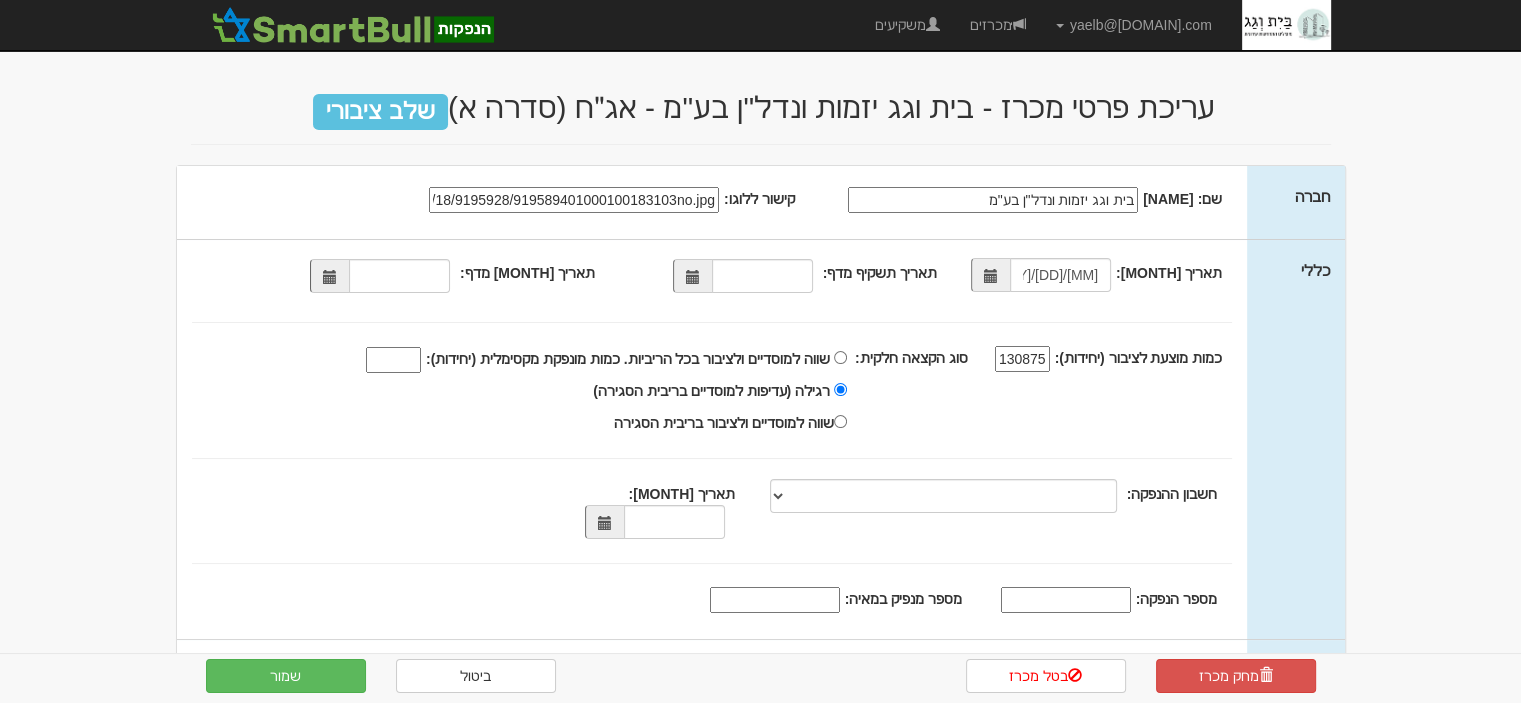 click at bounding box center [693, 277] 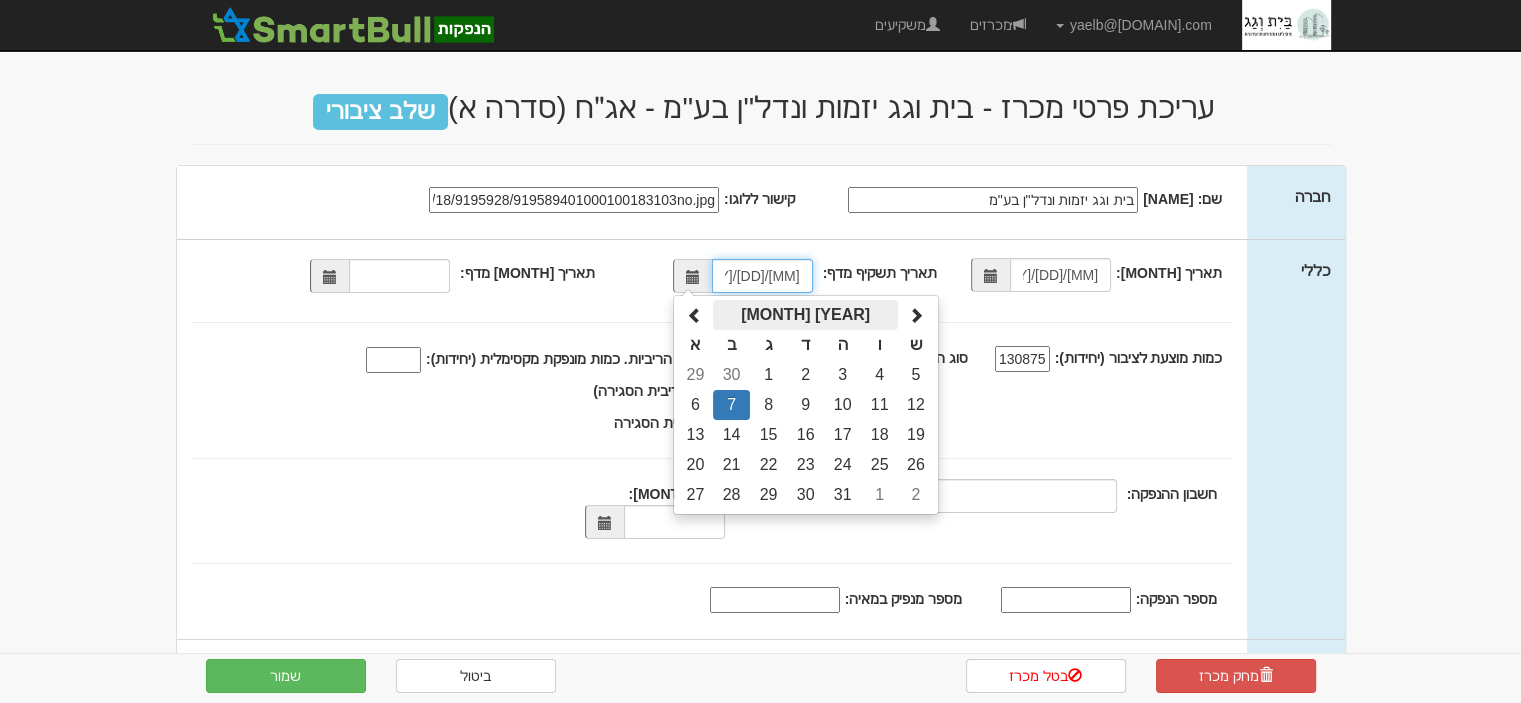 click on "[MONTH] [YEAR]" at bounding box center [805, 315] 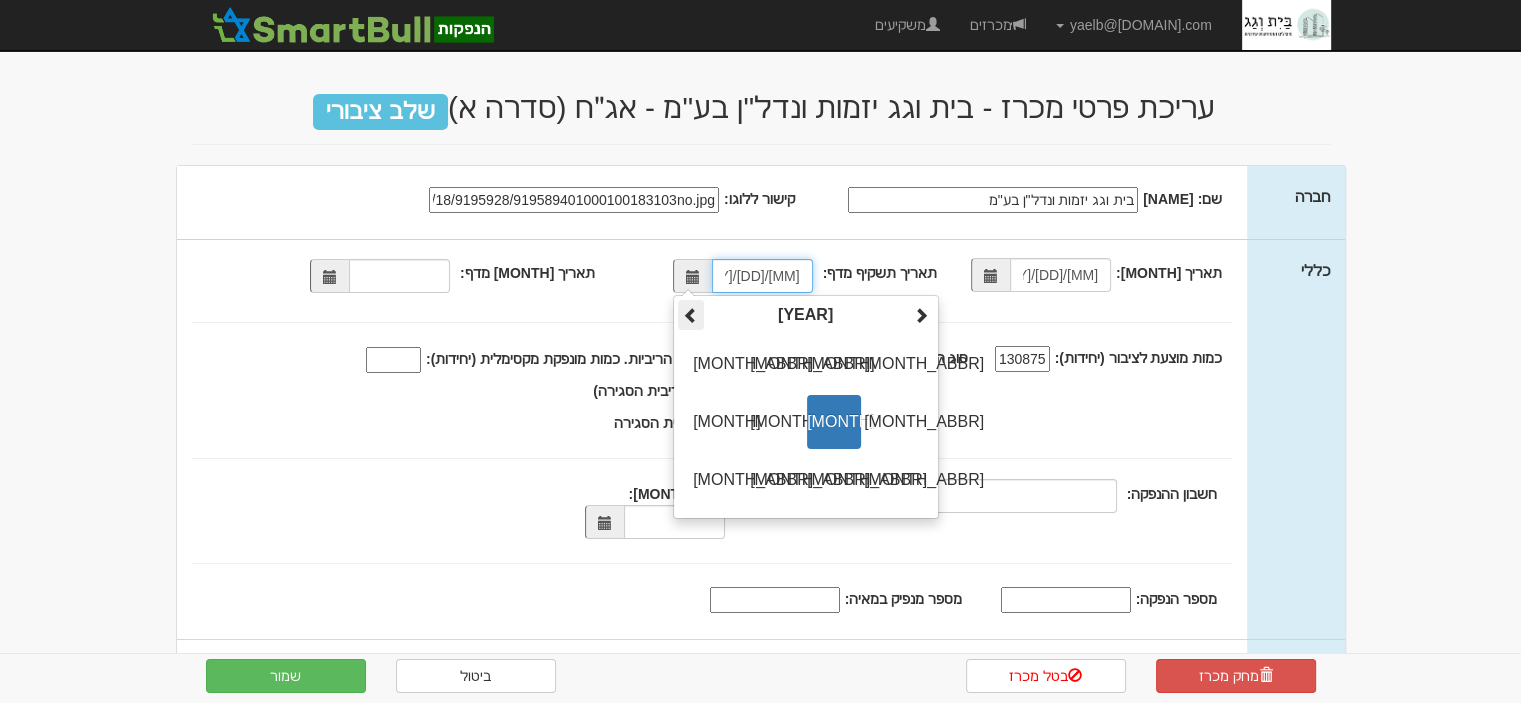 click at bounding box center [691, 316] 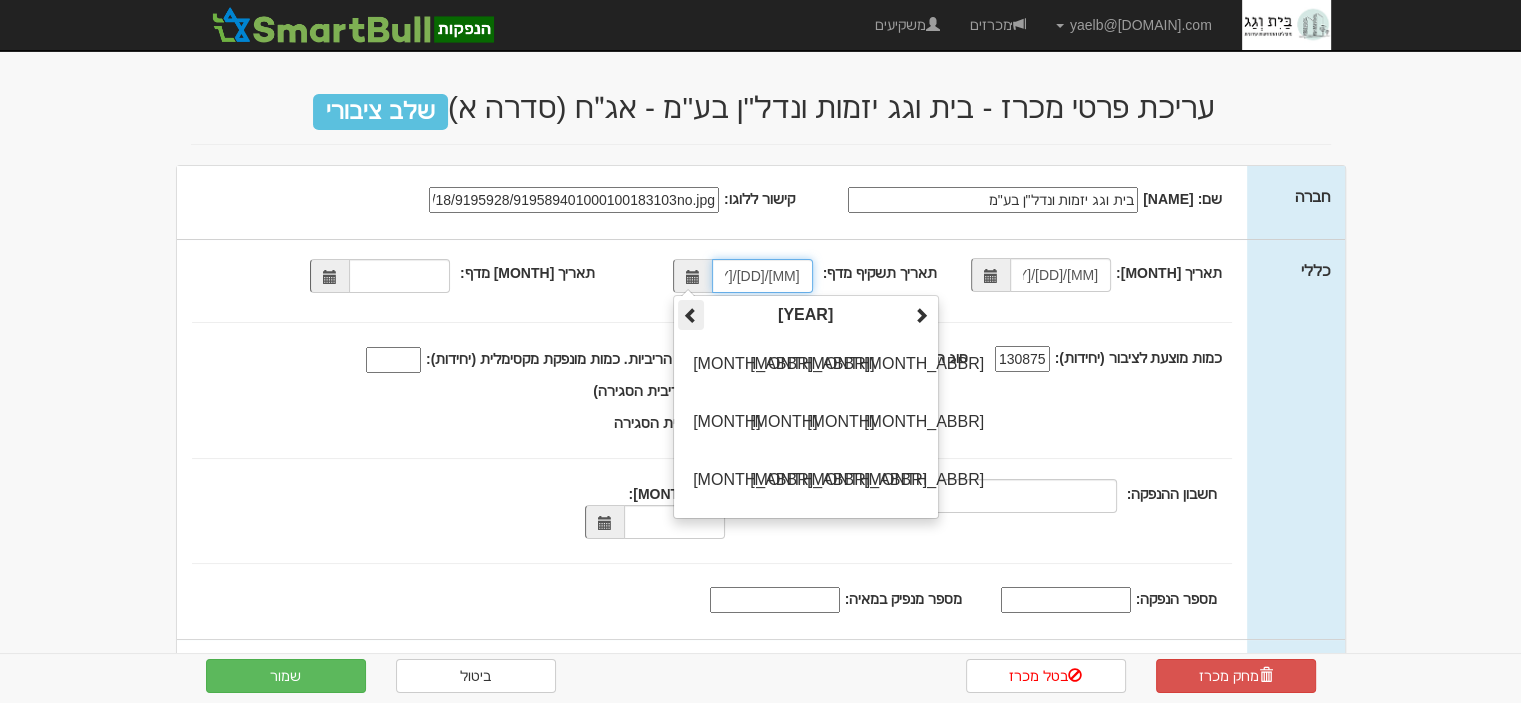 click at bounding box center [691, 316] 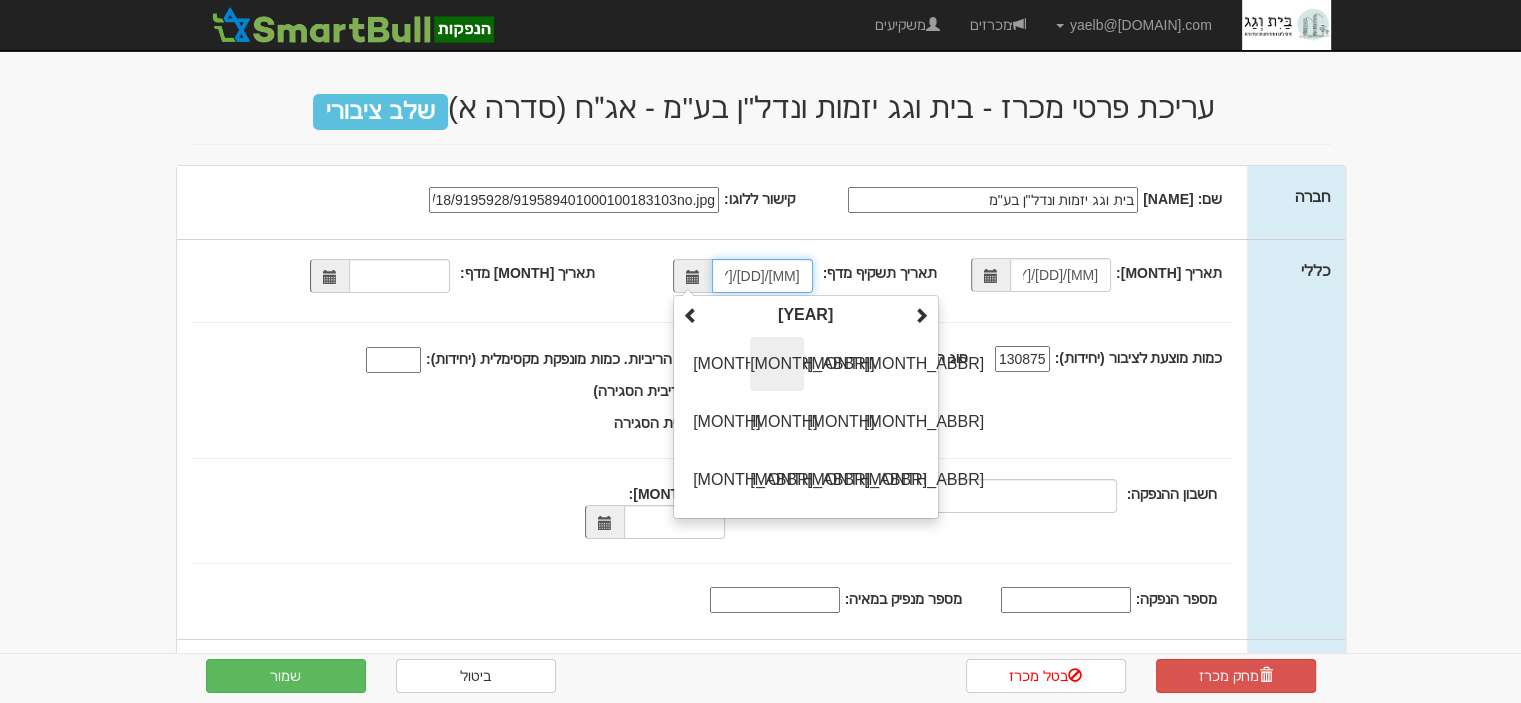 click on "[MONTH_ABBR]" at bounding box center (777, 364) 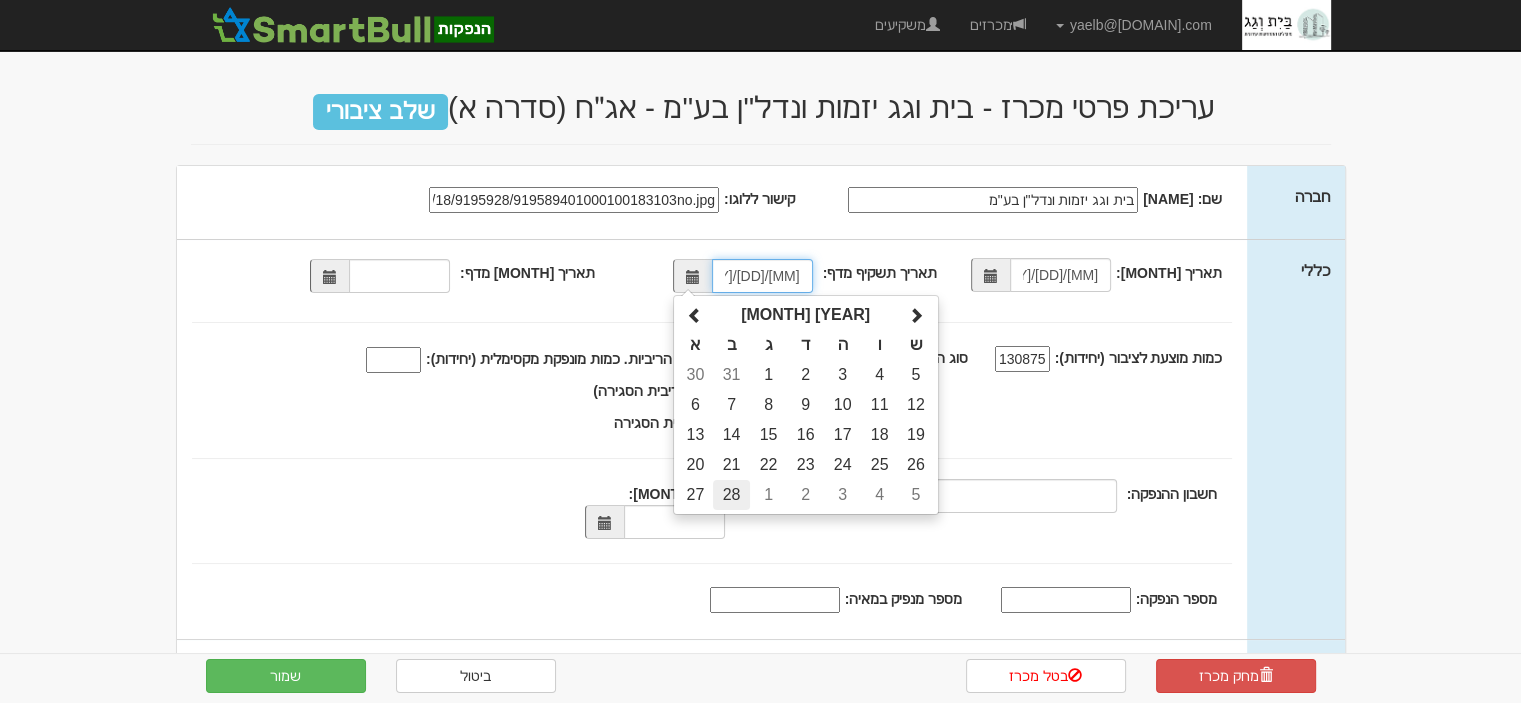 click on "28" at bounding box center [731, 375] 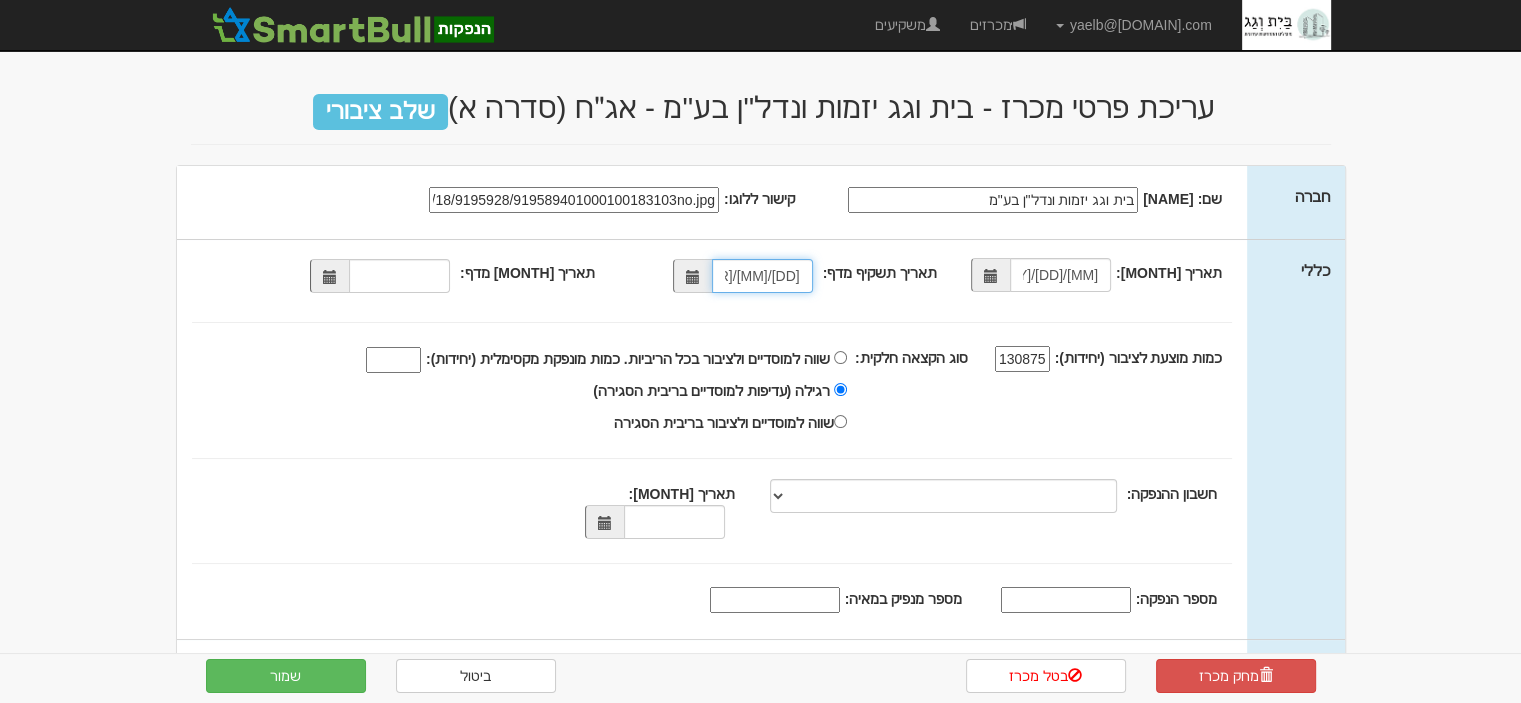 click at bounding box center [329, 276] 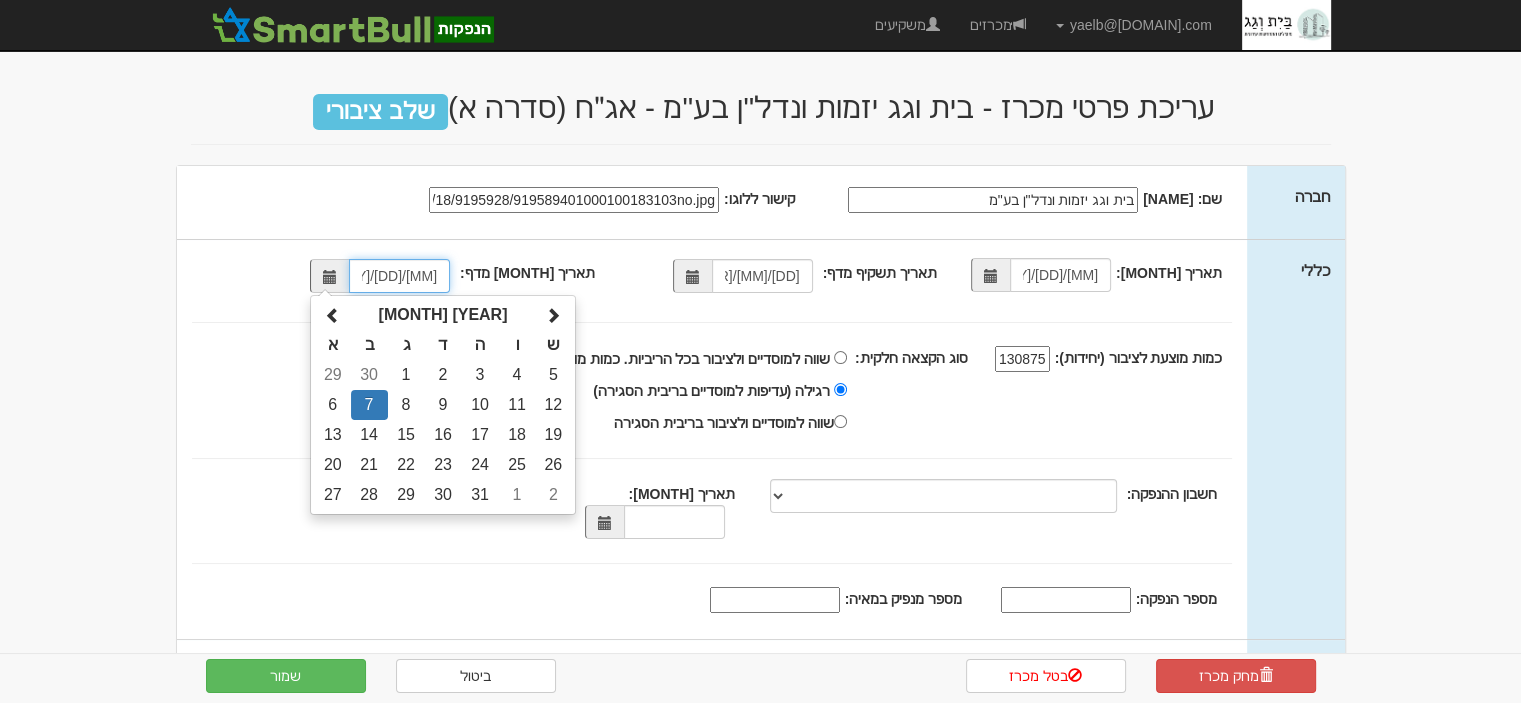 click on "6" at bounding box center [332, 375] 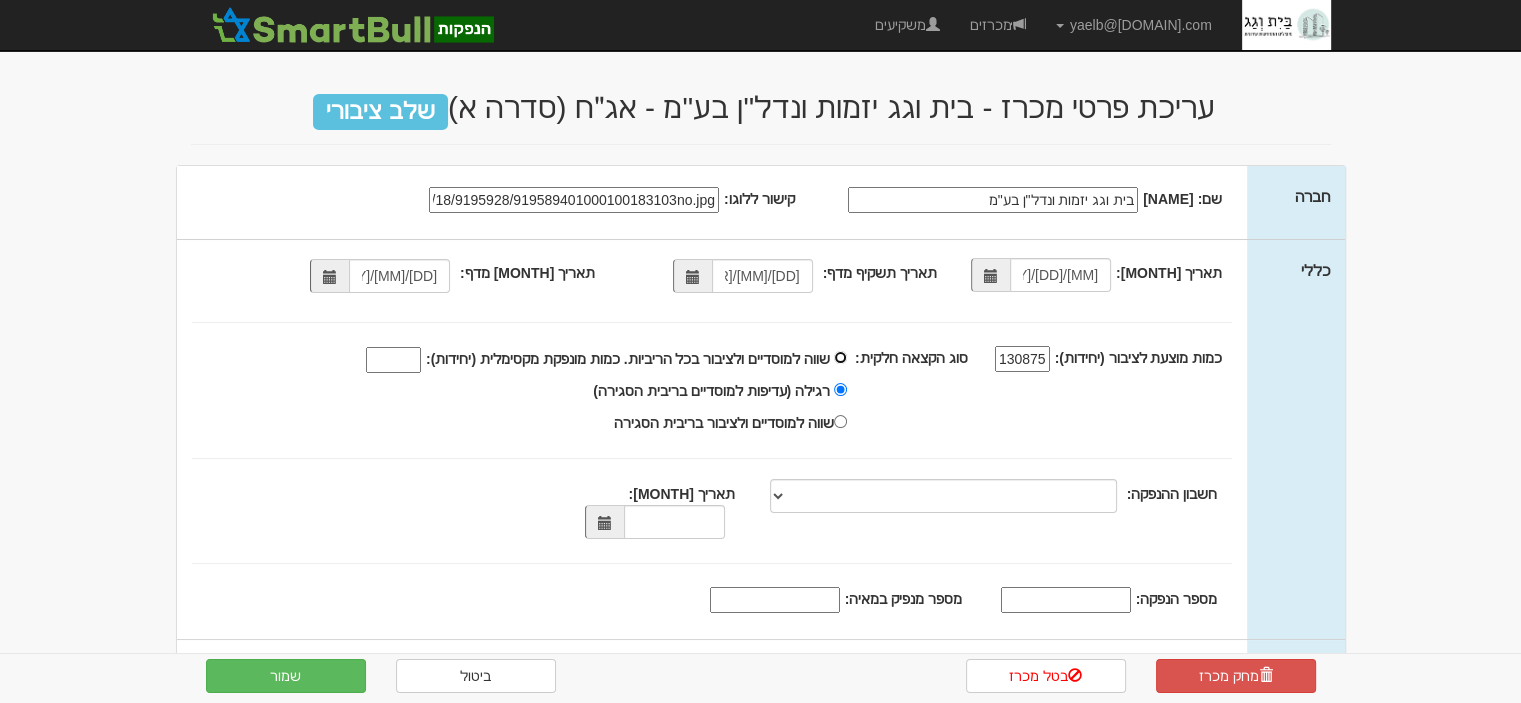 click on "שווה למוסדיים ולציבור בכל הריביות.
כמות מונפקת מקסימלית (יחידות):" at bounding box center [840, 357] 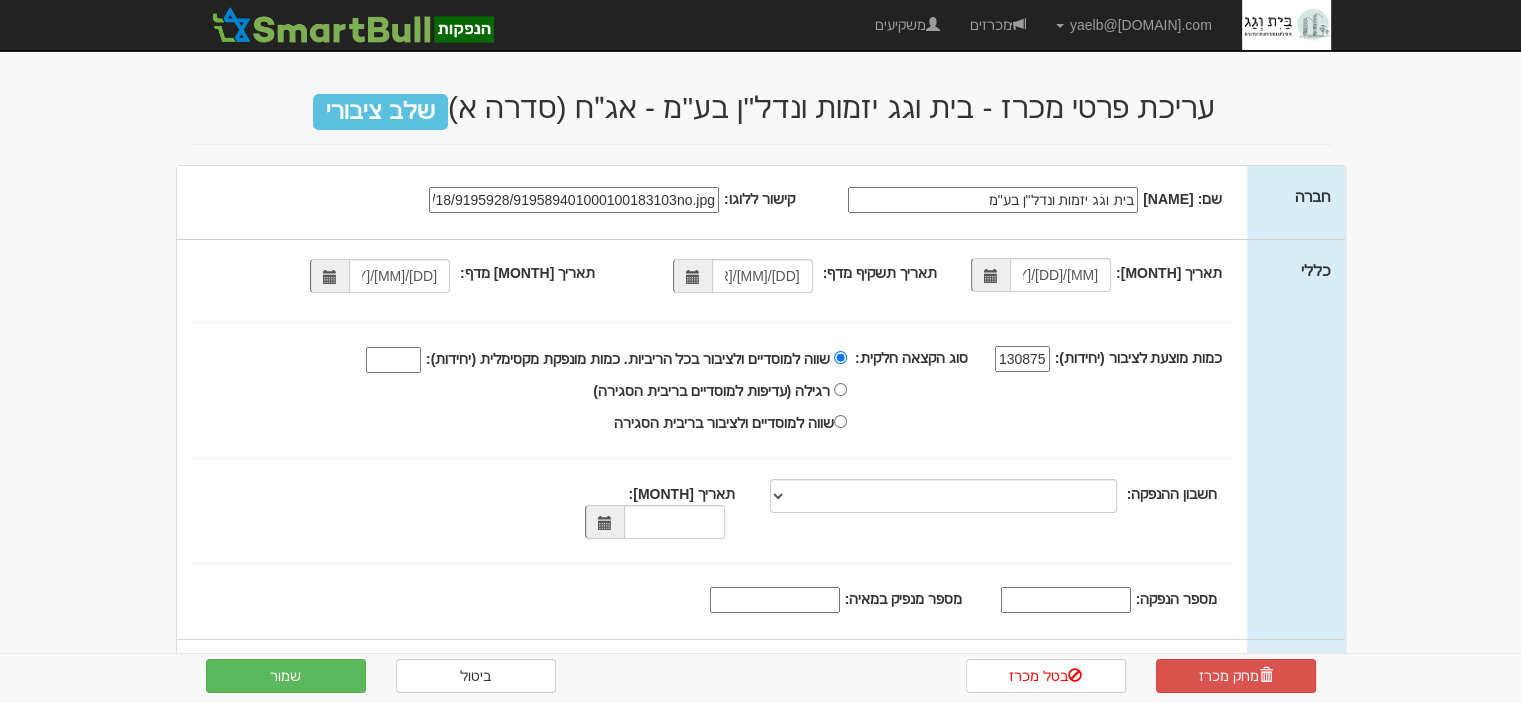 click on "שווה למוסדיים ולציבור בכל הריביות.
כמות מונפקת מקסימלית (יחידות):" at bounding box center (393, 360) 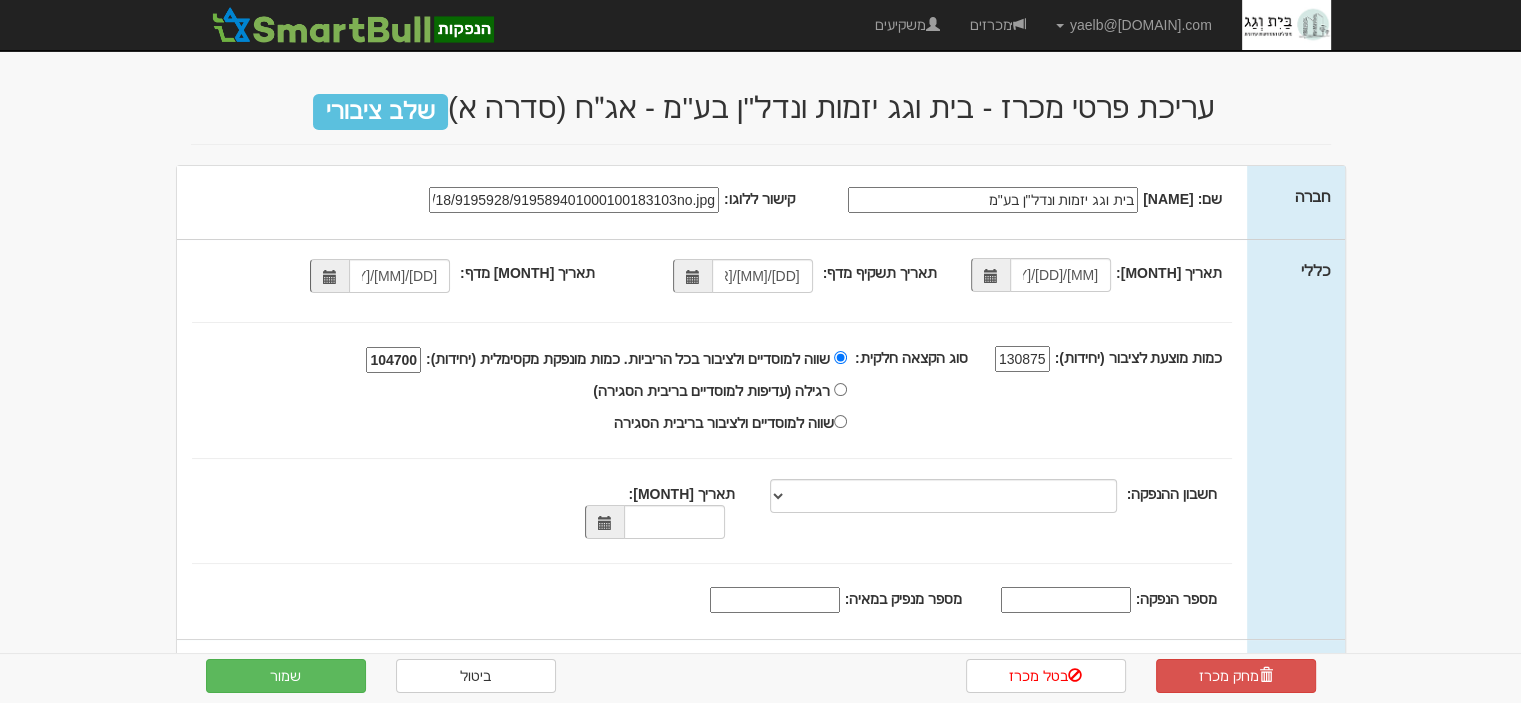 click at bounding box center [605, 523] 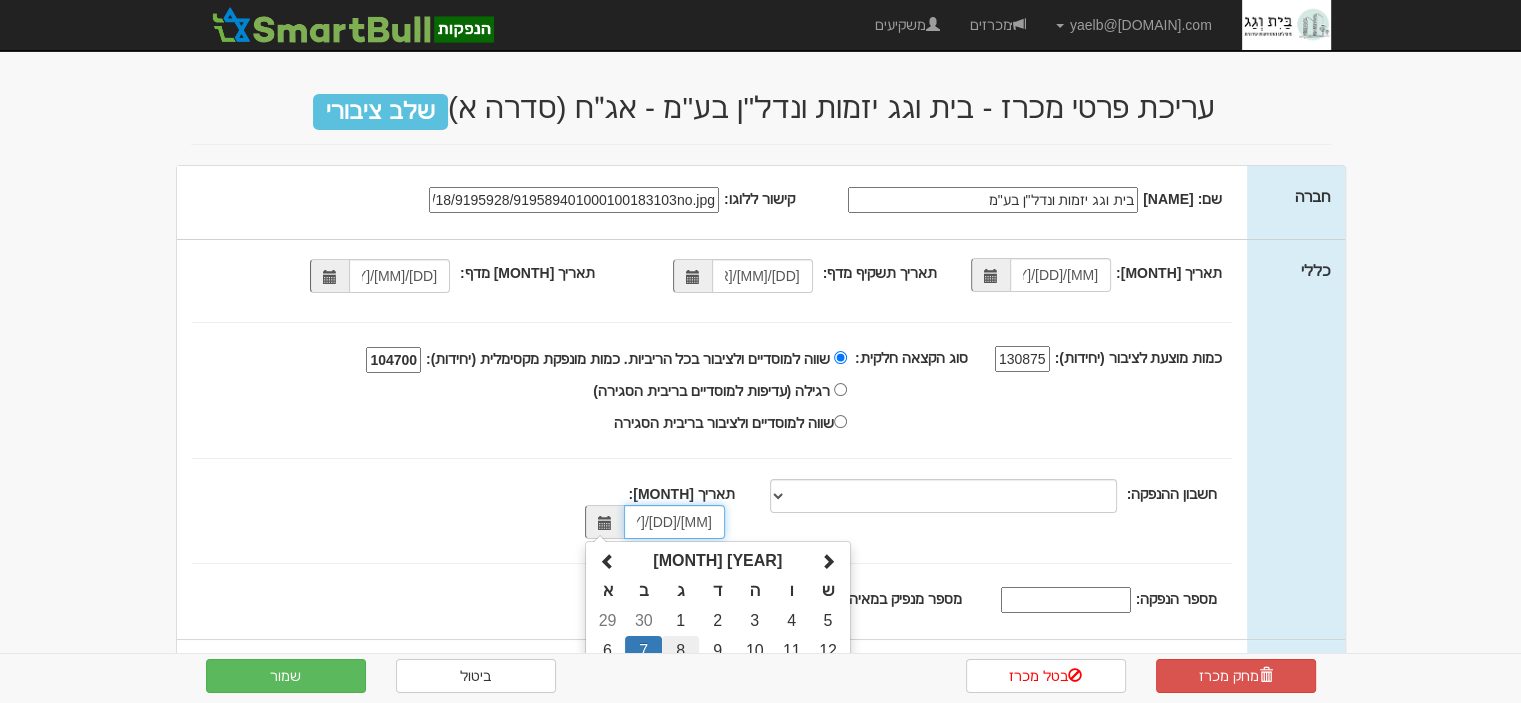 click on "8" at bounding box center [680, 621] 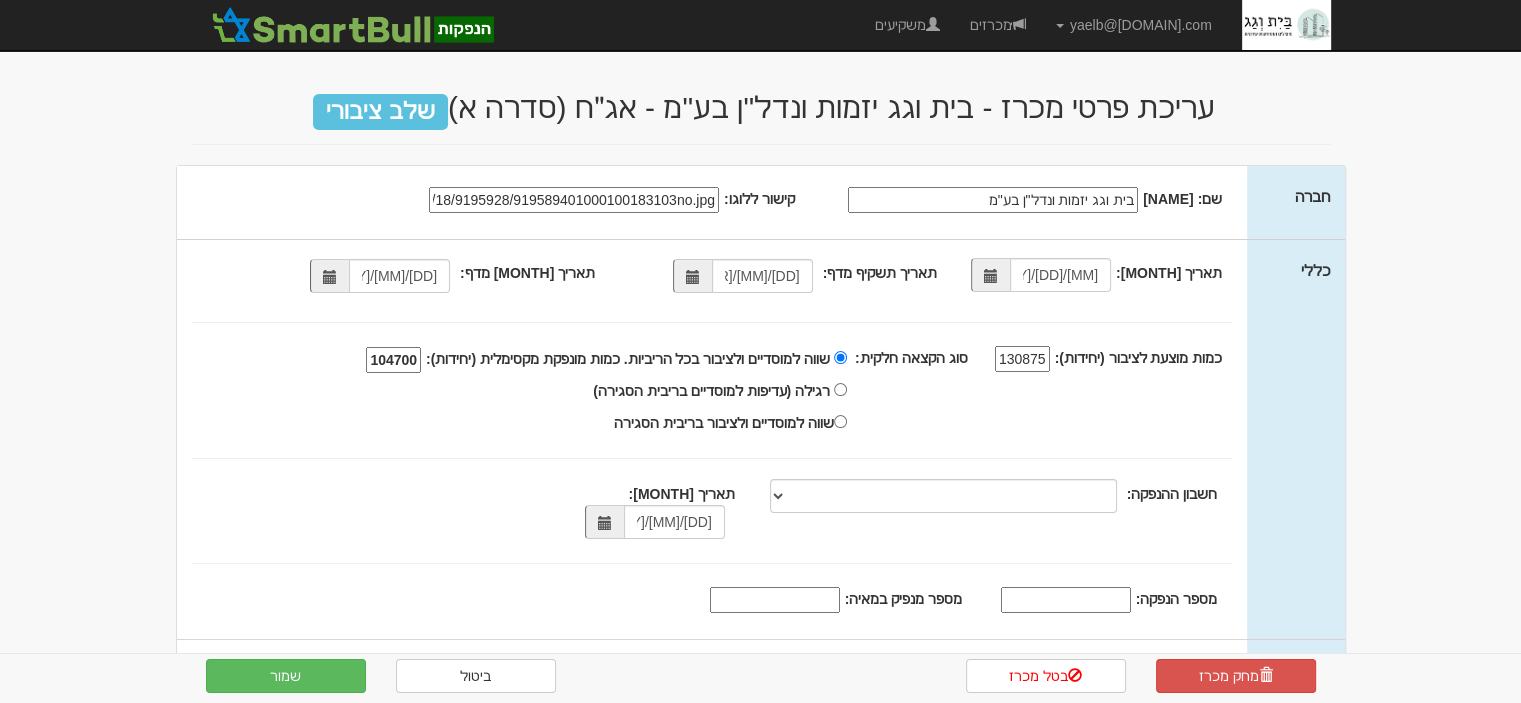 click on "מספר הנפקה:" at bounding box center (1066, 600) 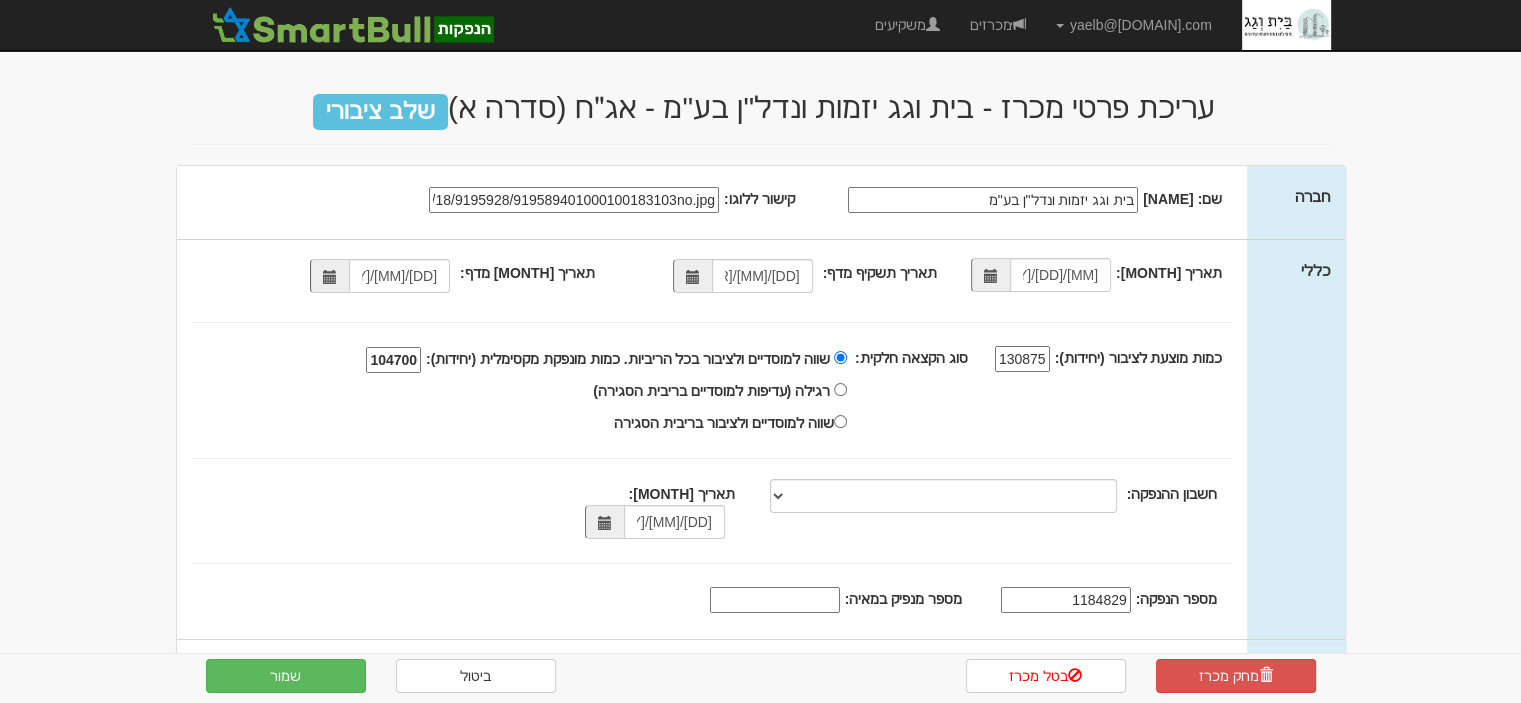 type on "1184829" 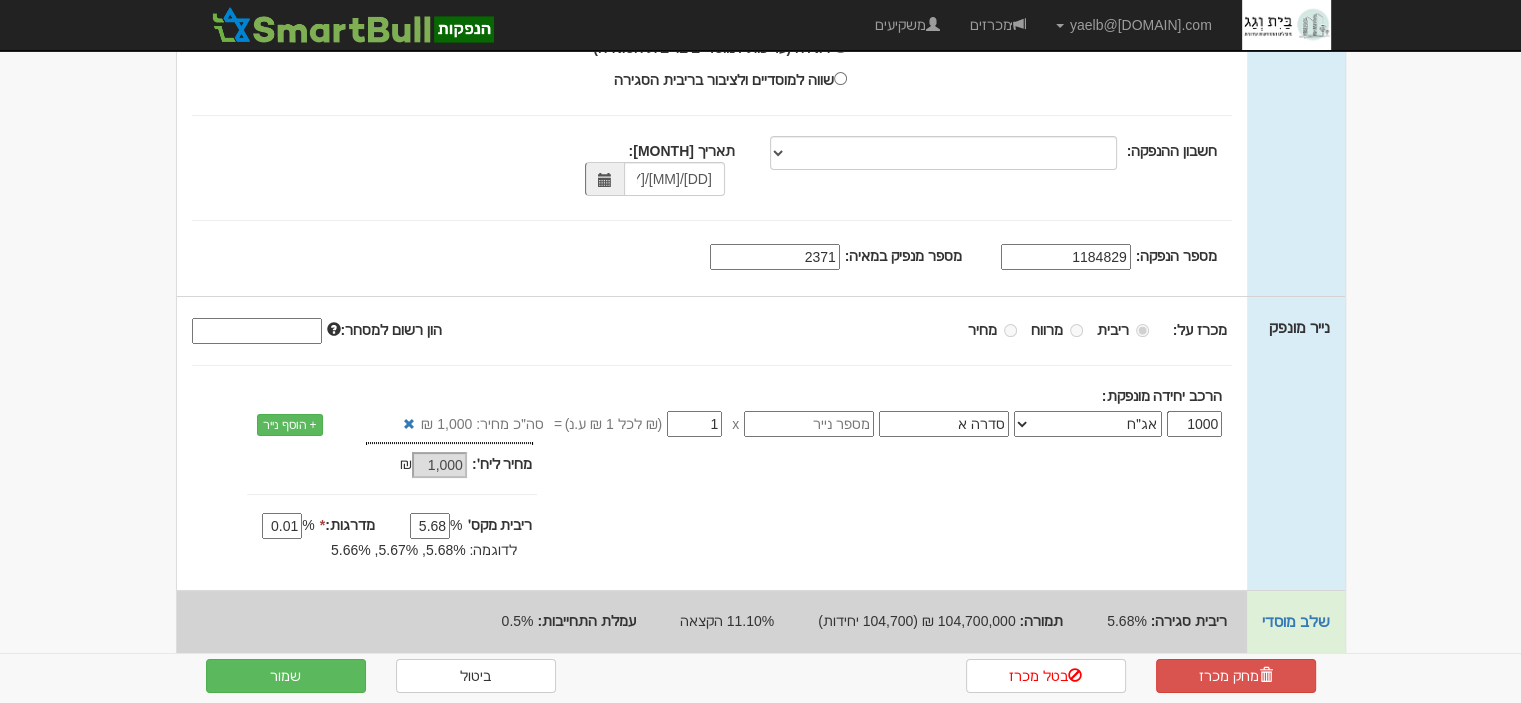 scroll, scrollTop: 348, scrollLeft: 0, axis: vertical 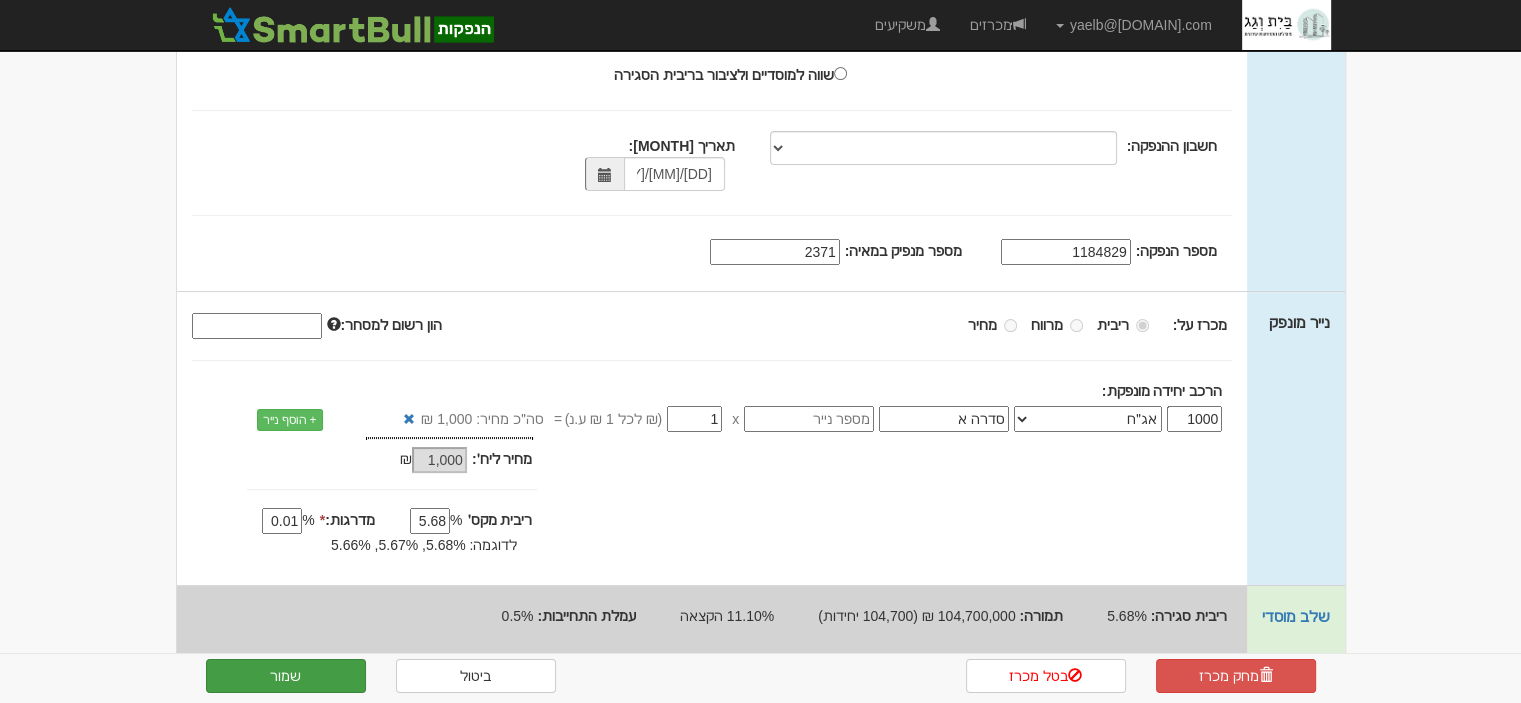 type on "2371" 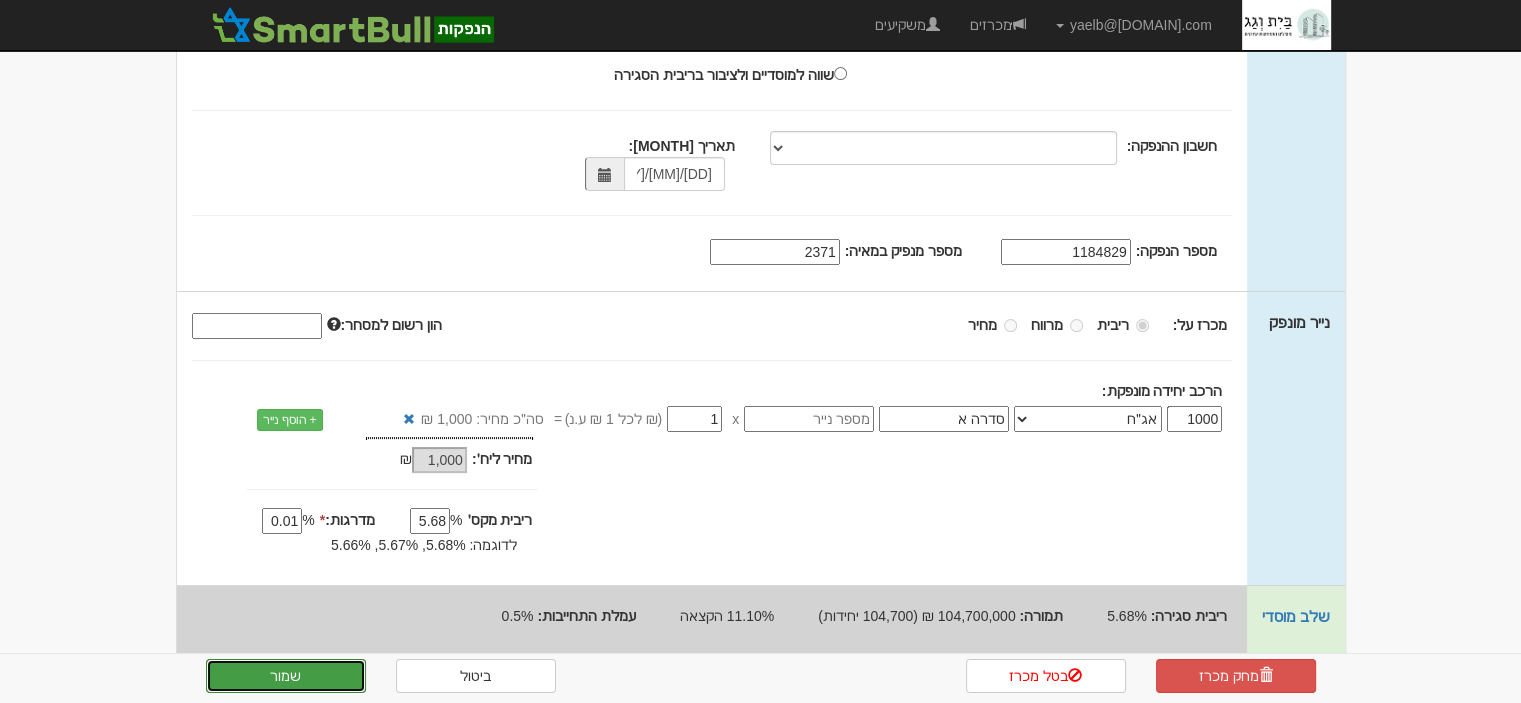 click on "שמור" at bounding box center [286, 676] 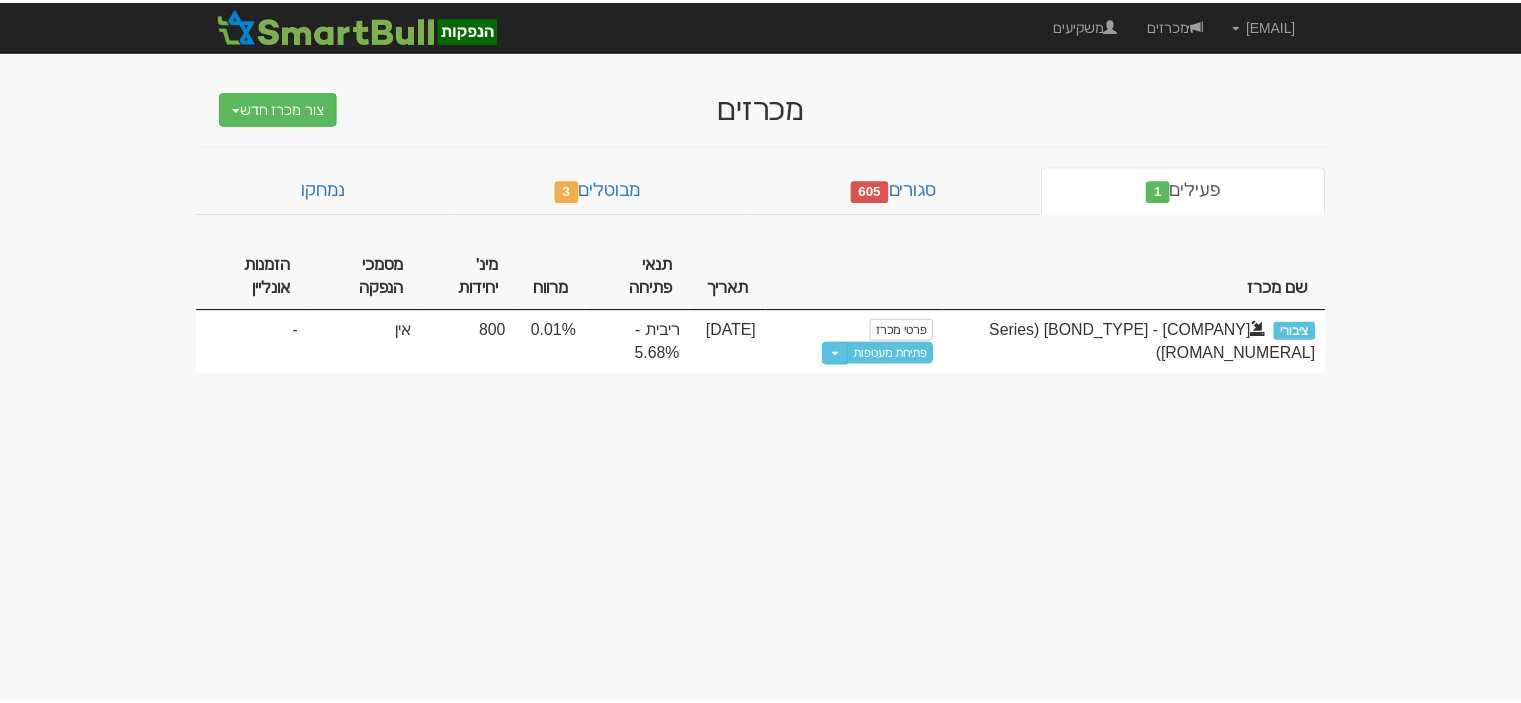 scroll, scrollTop: 0, scrollLeft: 0, axis: both 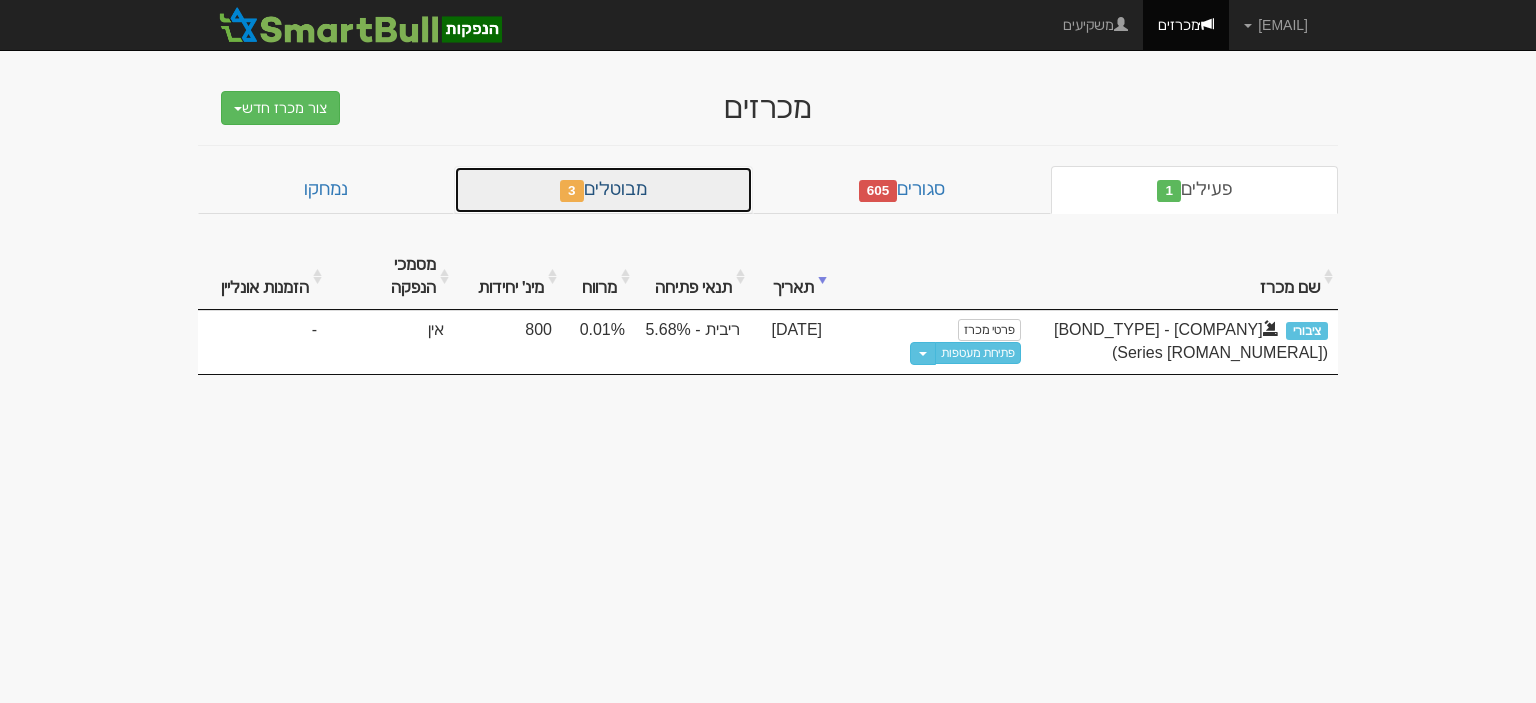 click on "מבוטלים
3" at bounding box center [603, 190] 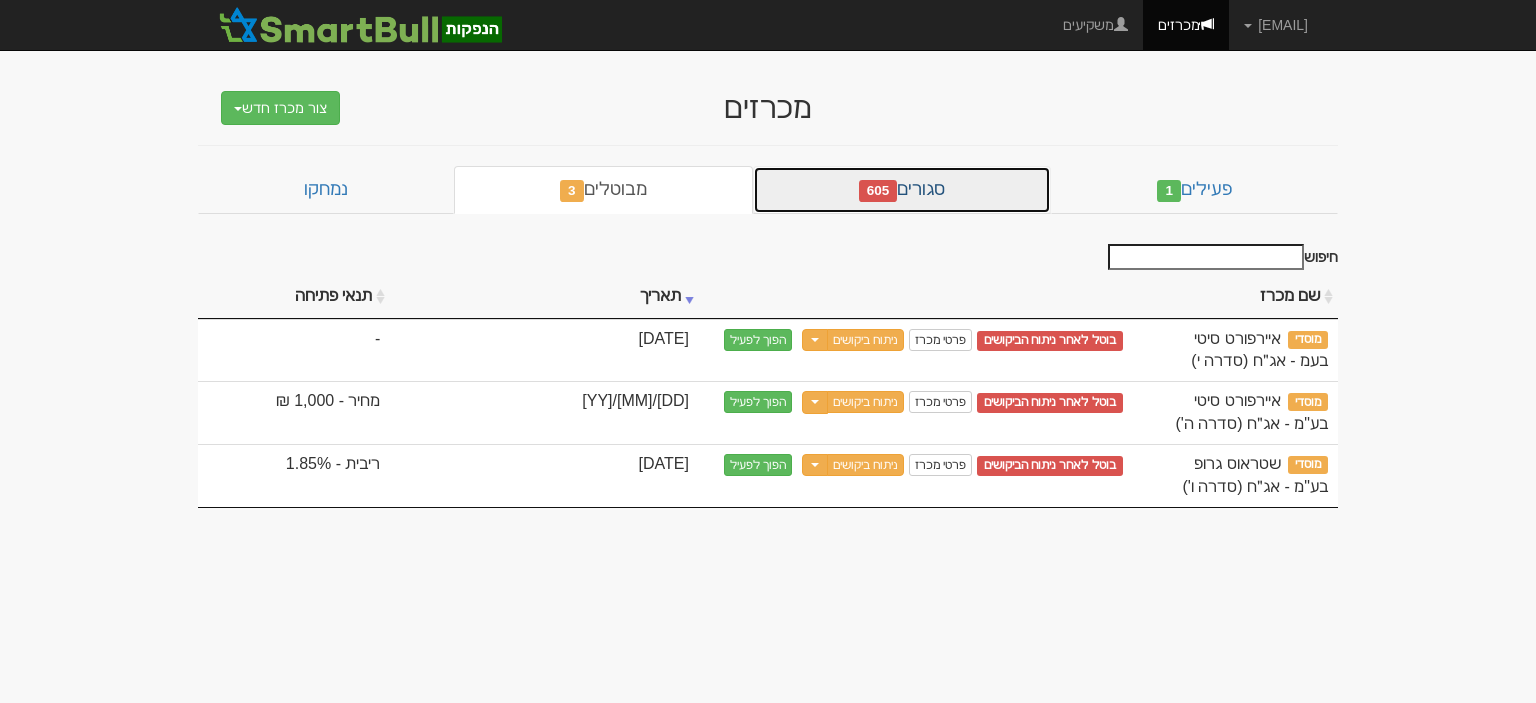 click on "[DD]/[MM]/[YY]" at bounding box center (902, 190) 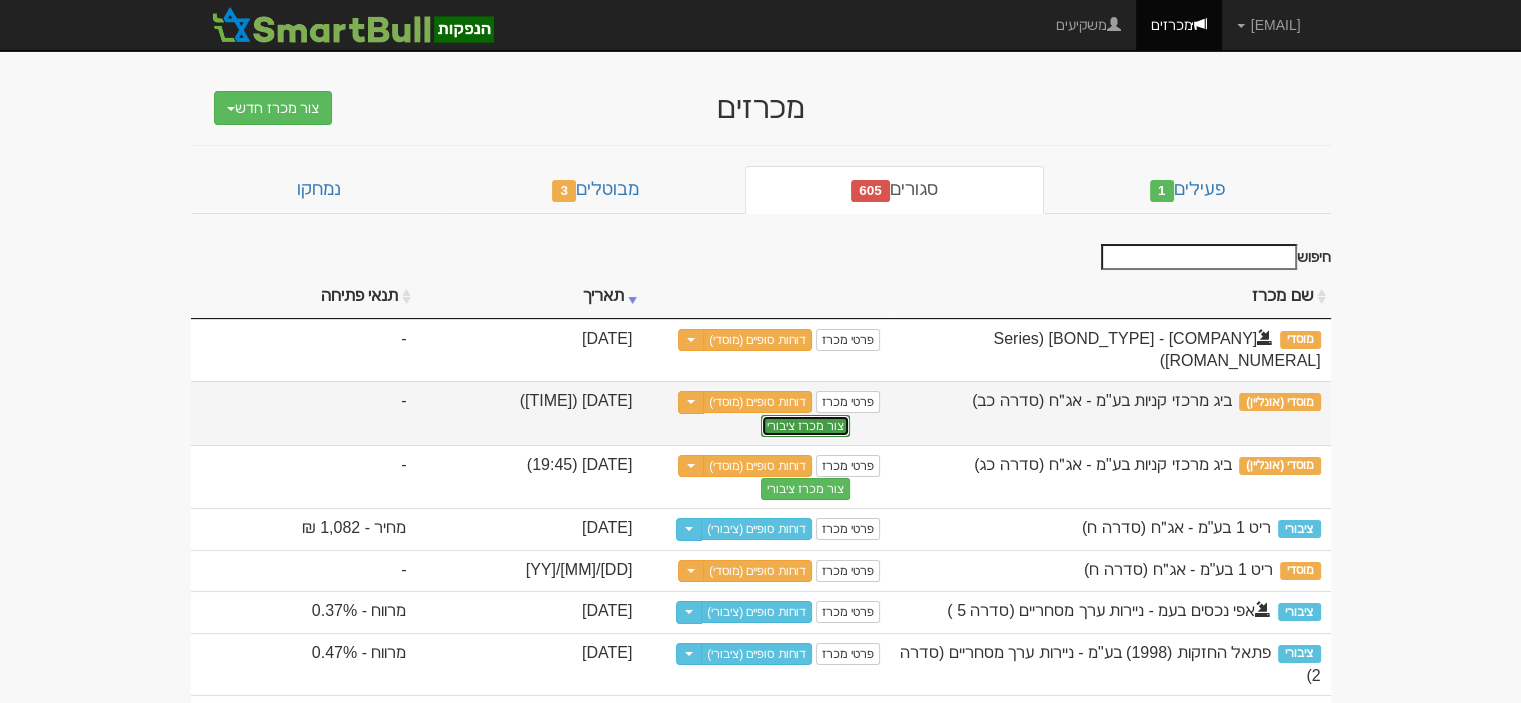click on "צור מכרז ציבורי" at bounding box center (805, 426) 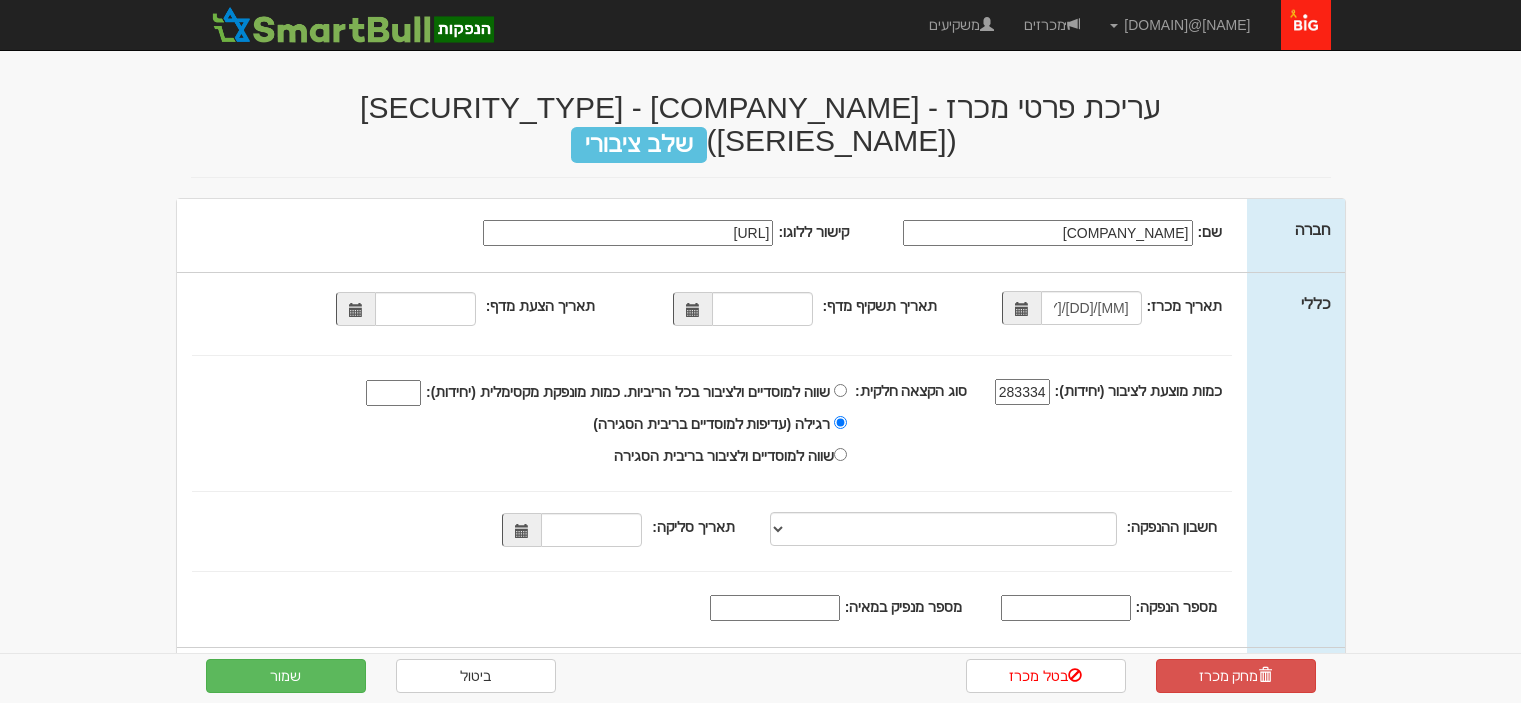 scroll, scrollTop: 0, scrollLeft: 0, axis: both 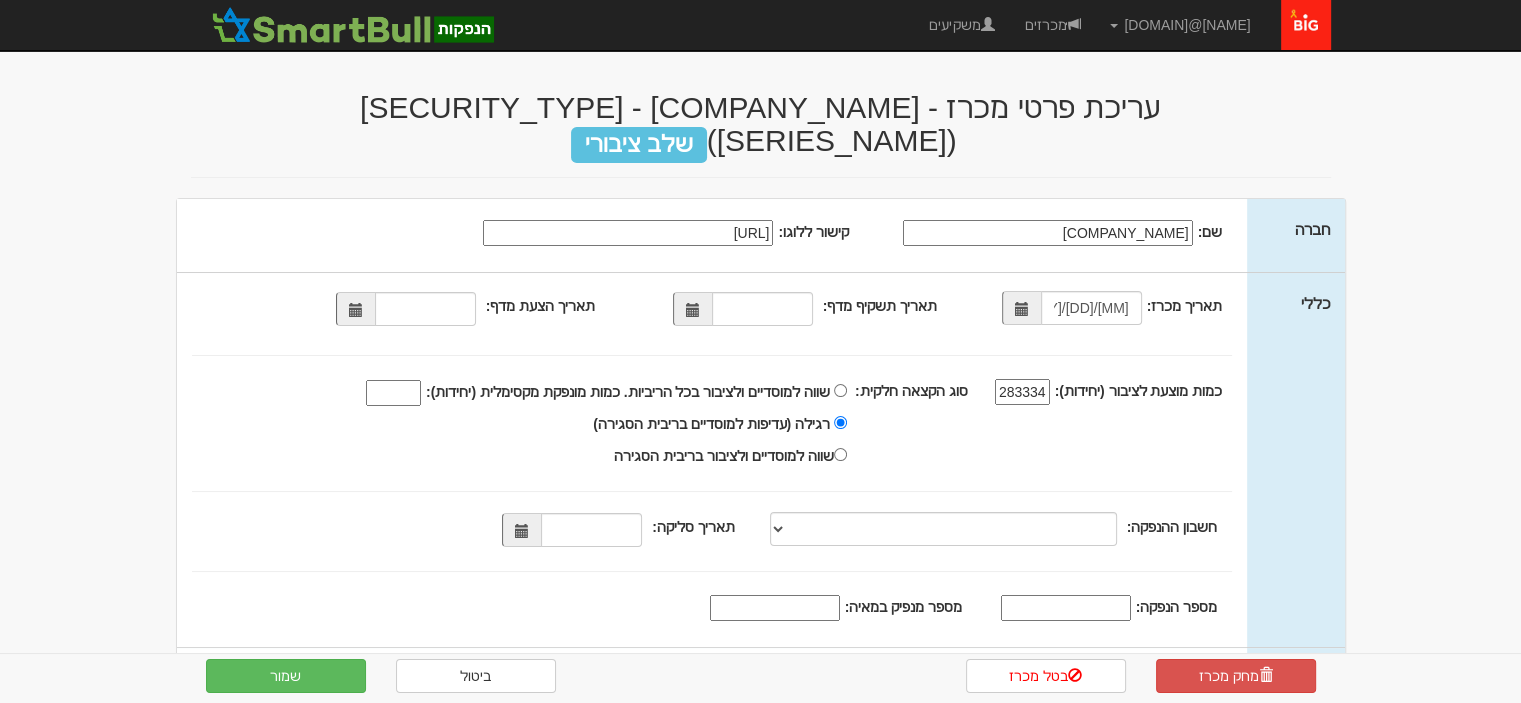 click at bounding box center (693, 310) 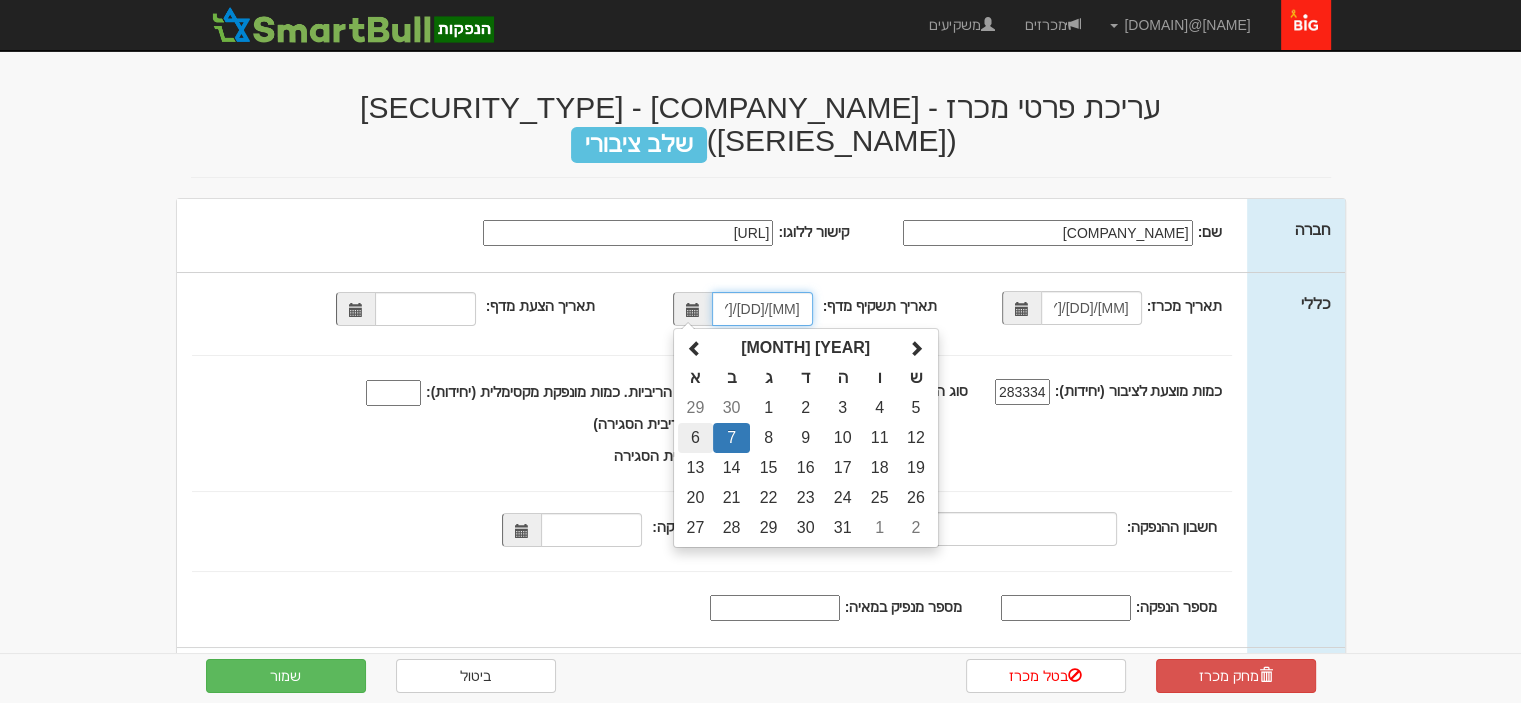 click on "6" at bounding box center [695, 408] 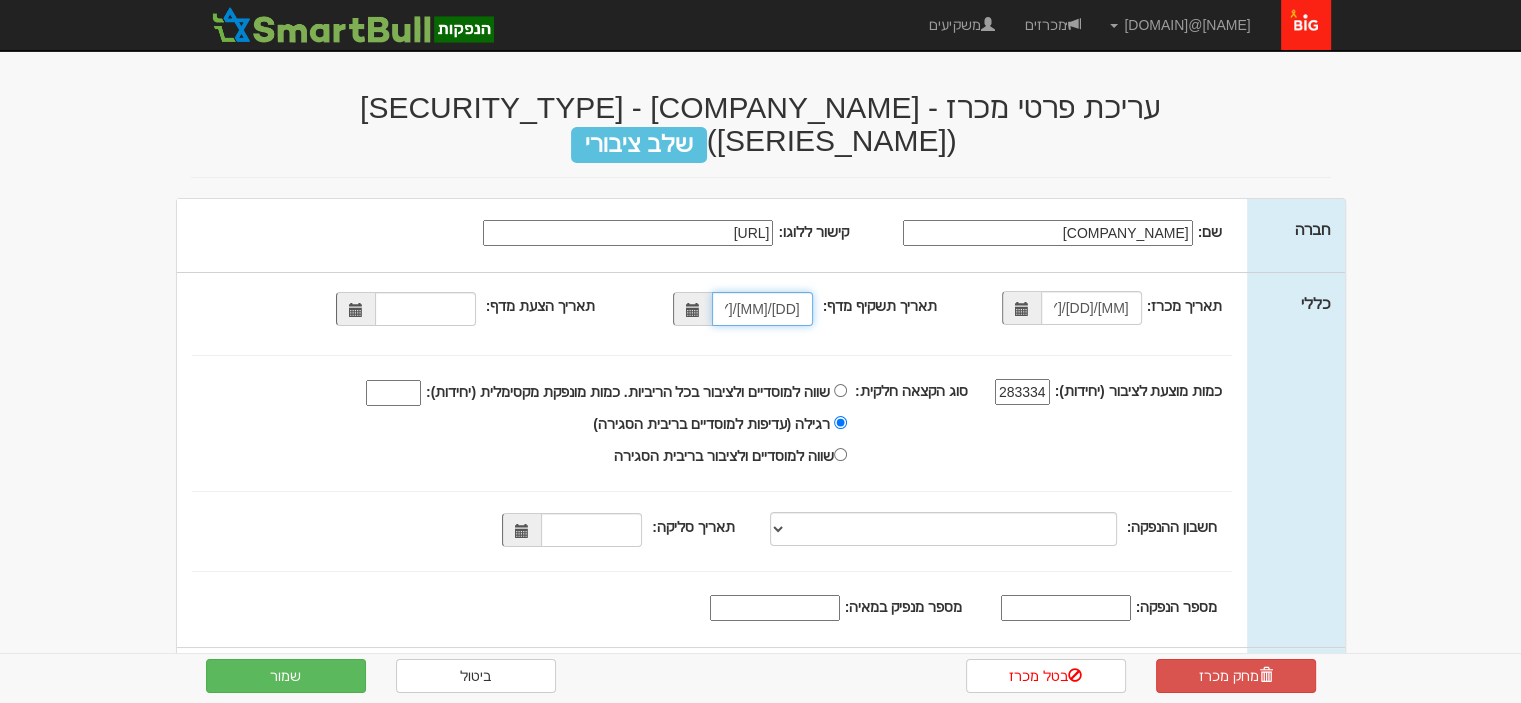 click at bounding box center [693, 310] 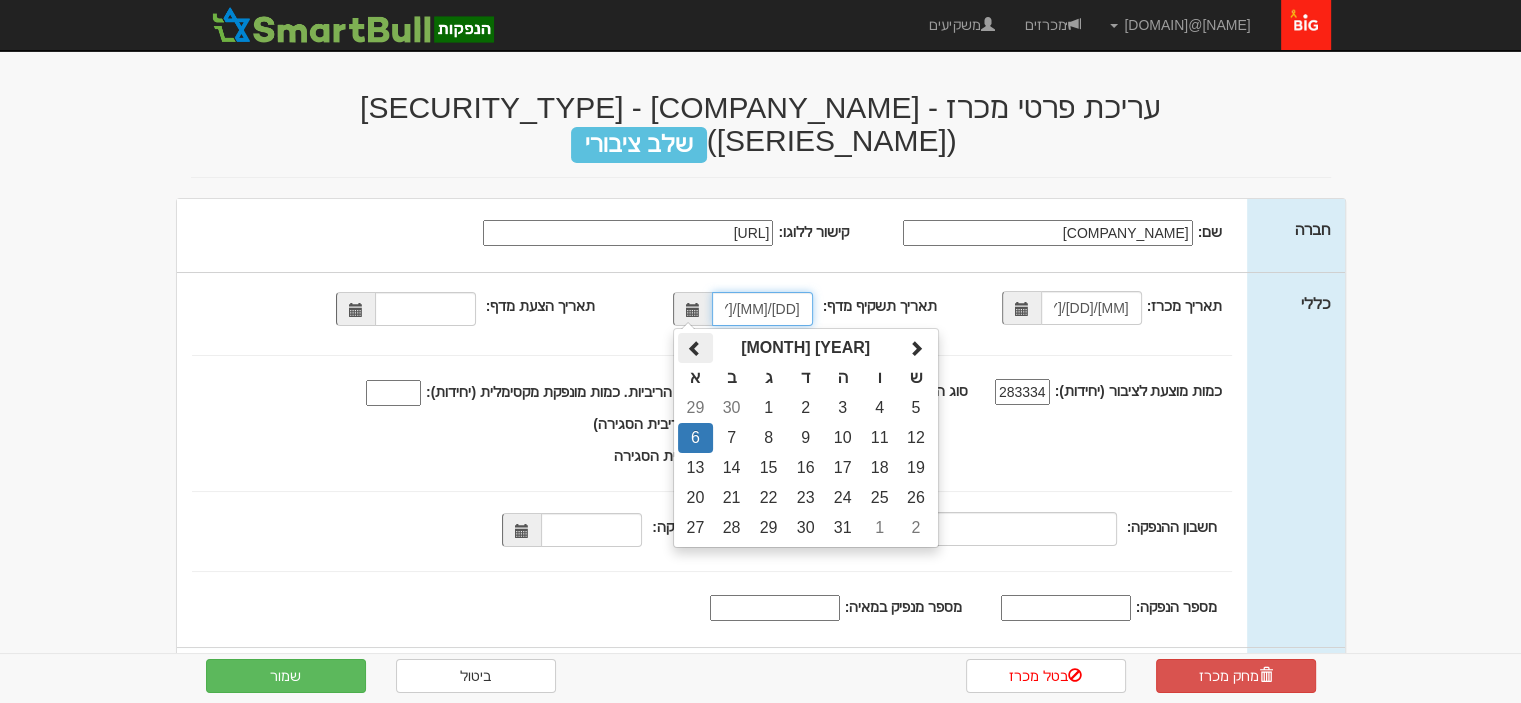 click at bounding box center (695, 349) 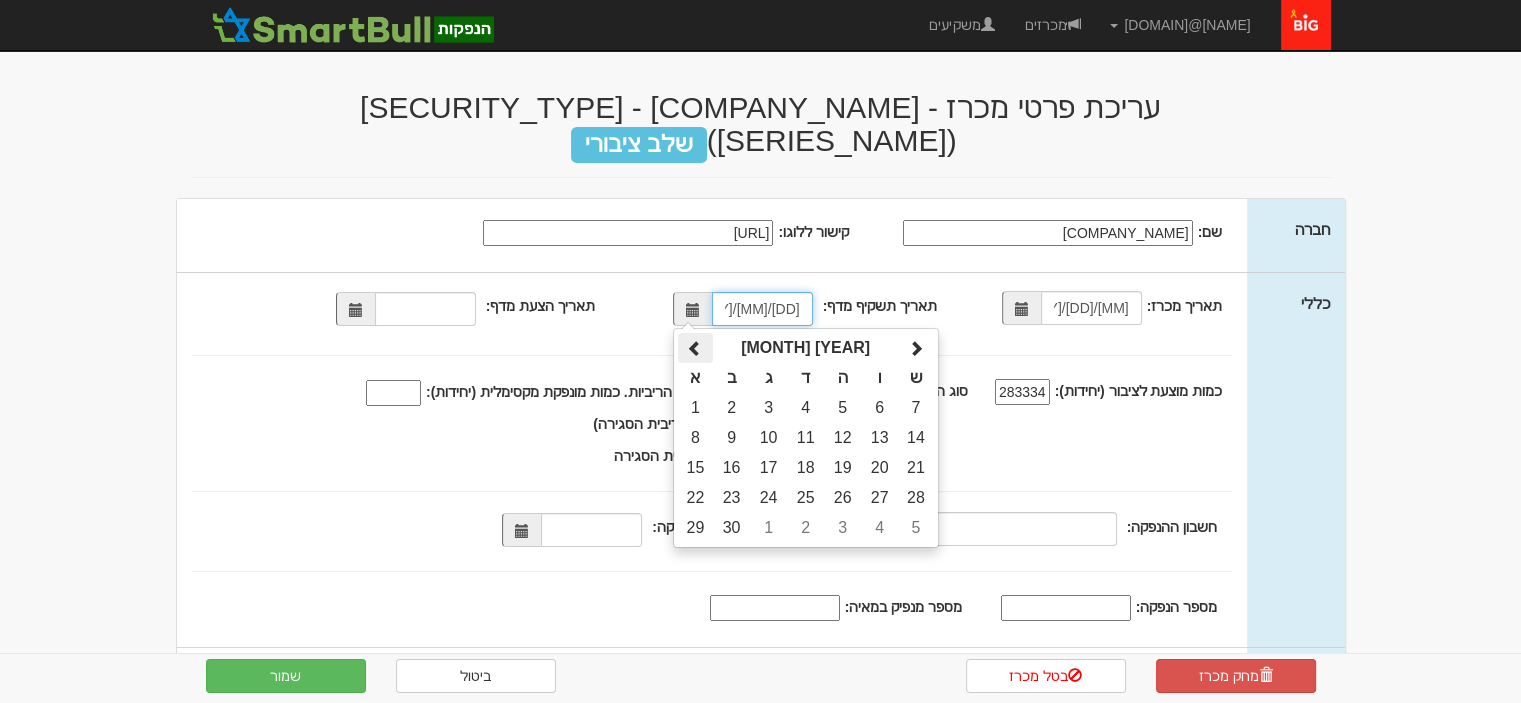 click at bounding box center (695, 349) 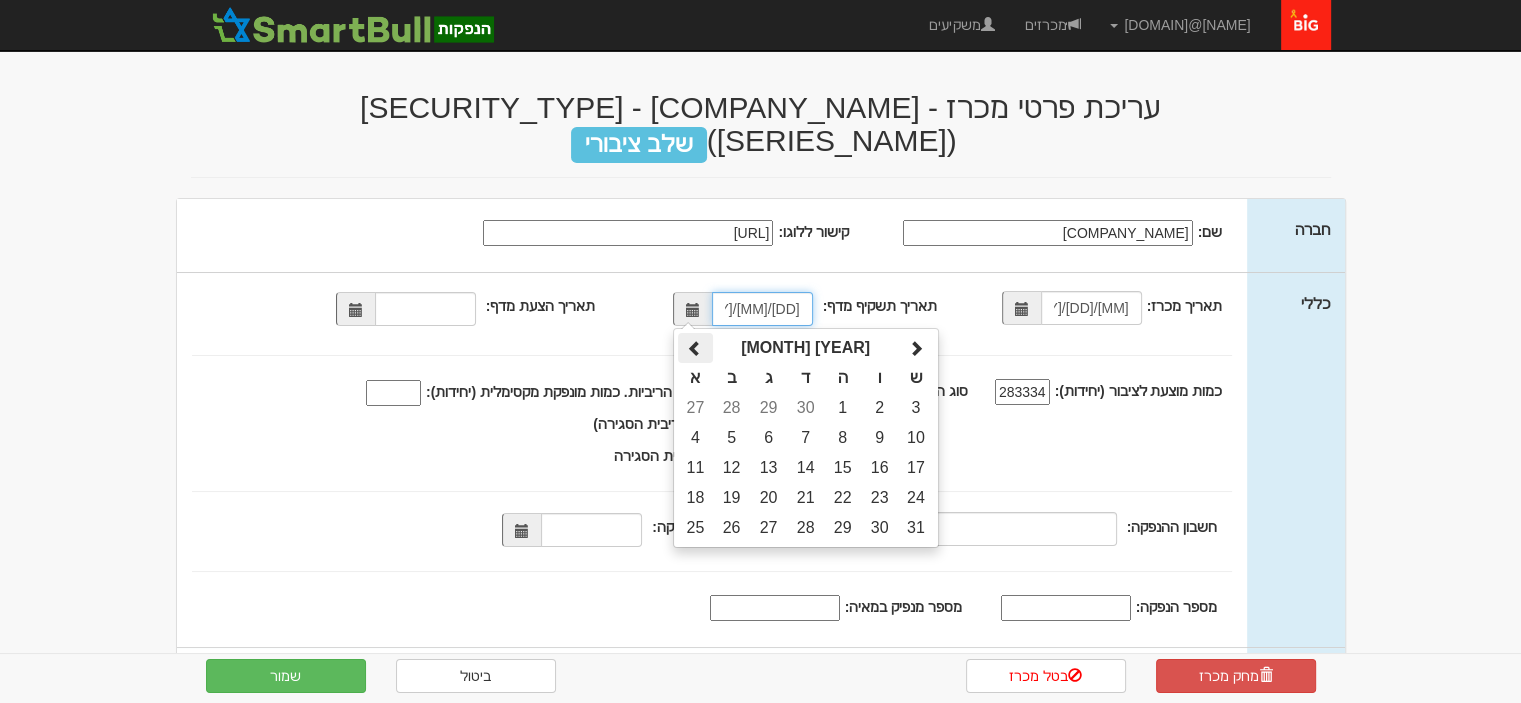 click at bounding box center (695, 349) 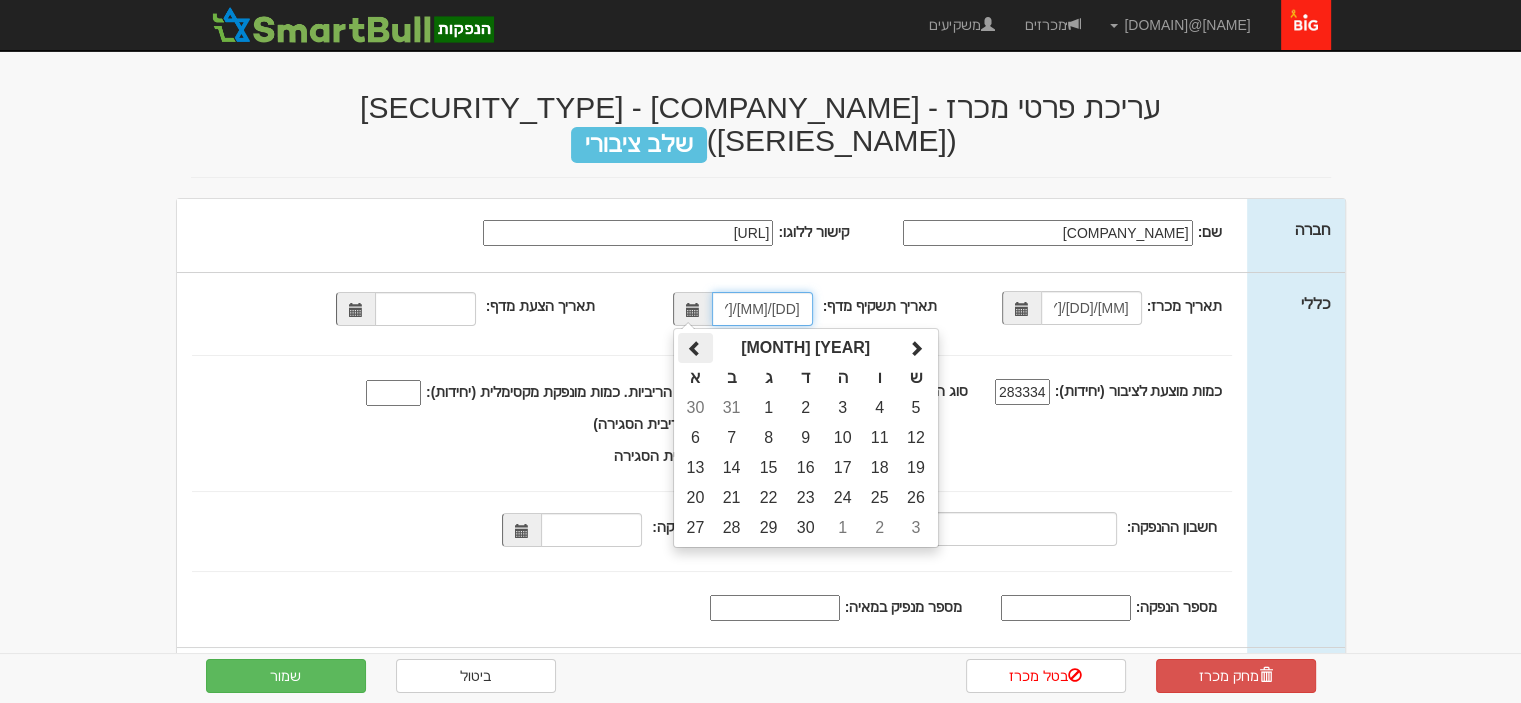 click at bounding box center [695, 349] 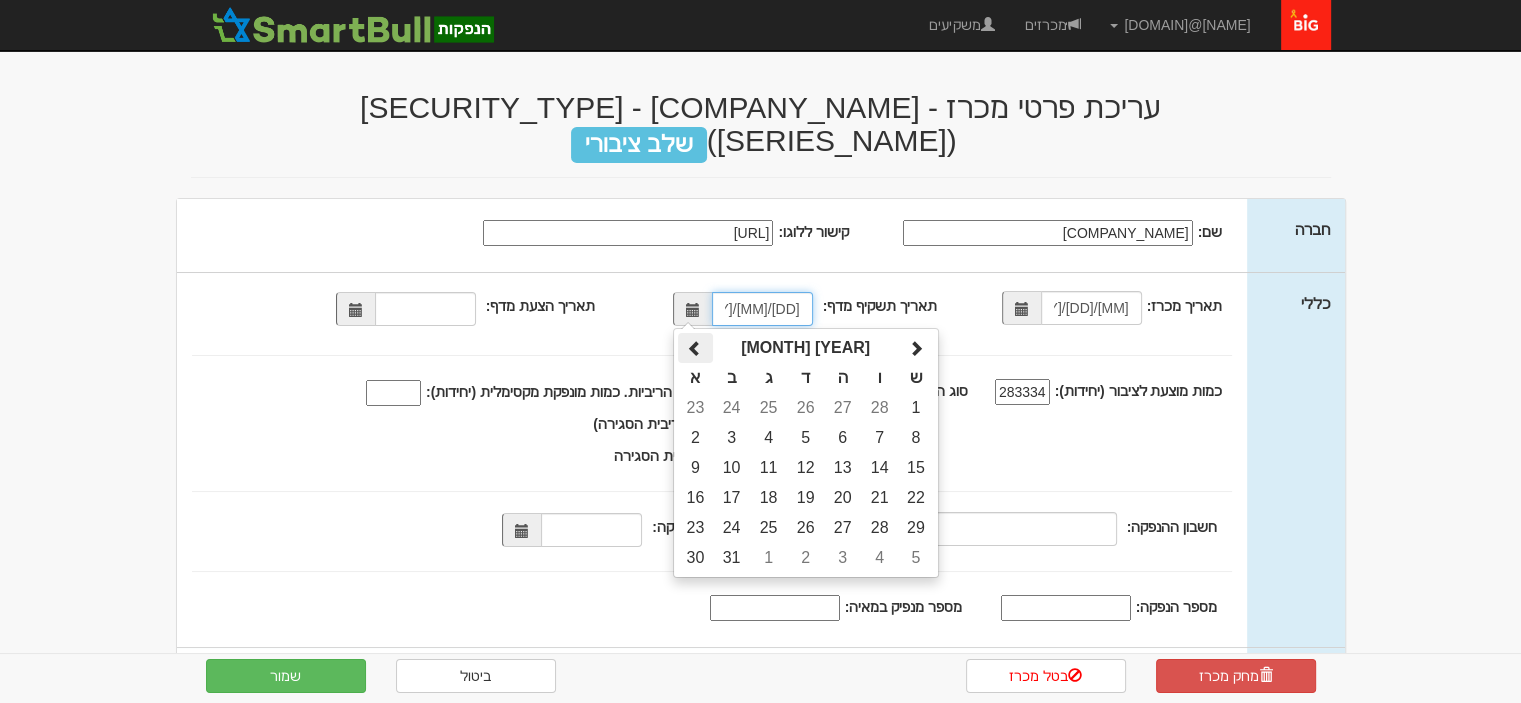 click at bounding box center [695, 349] 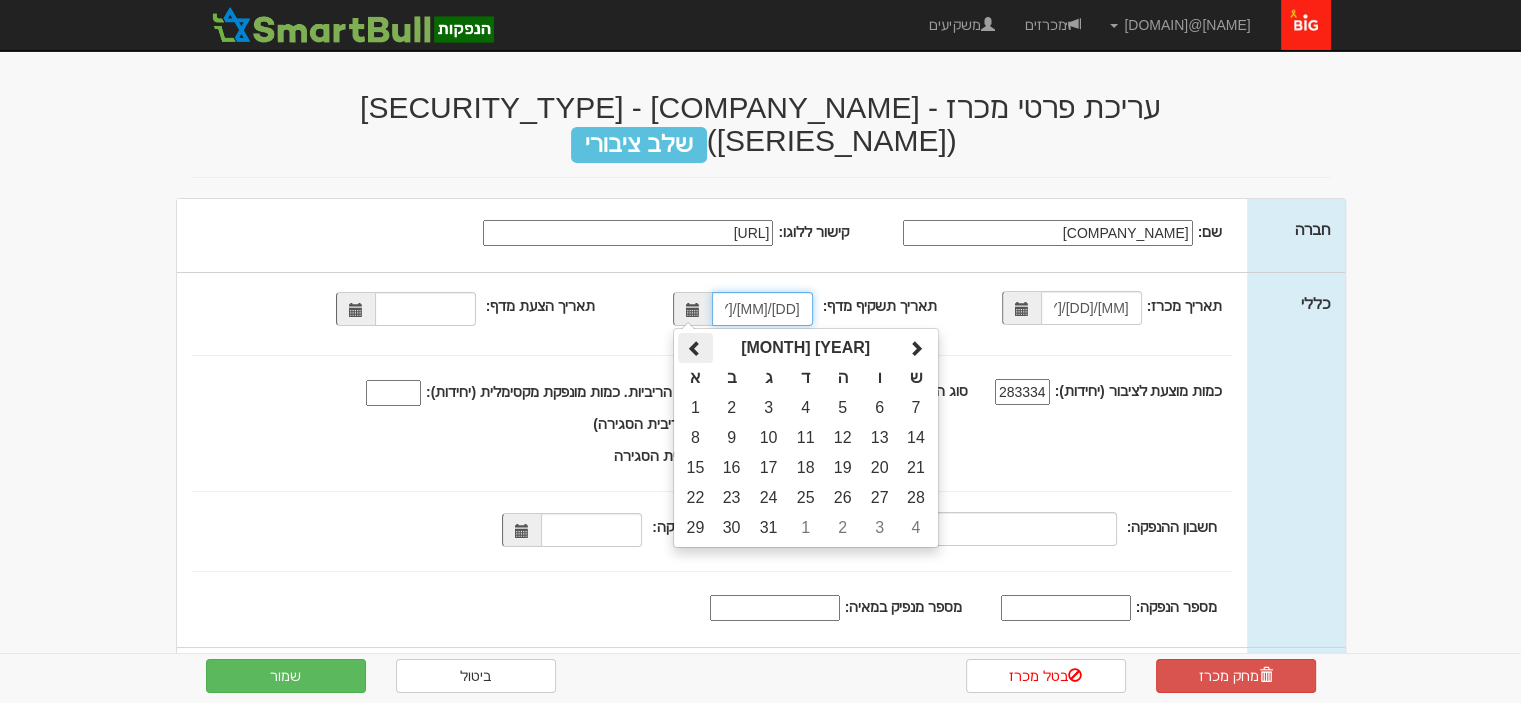 click at bounding box center [695, 349] 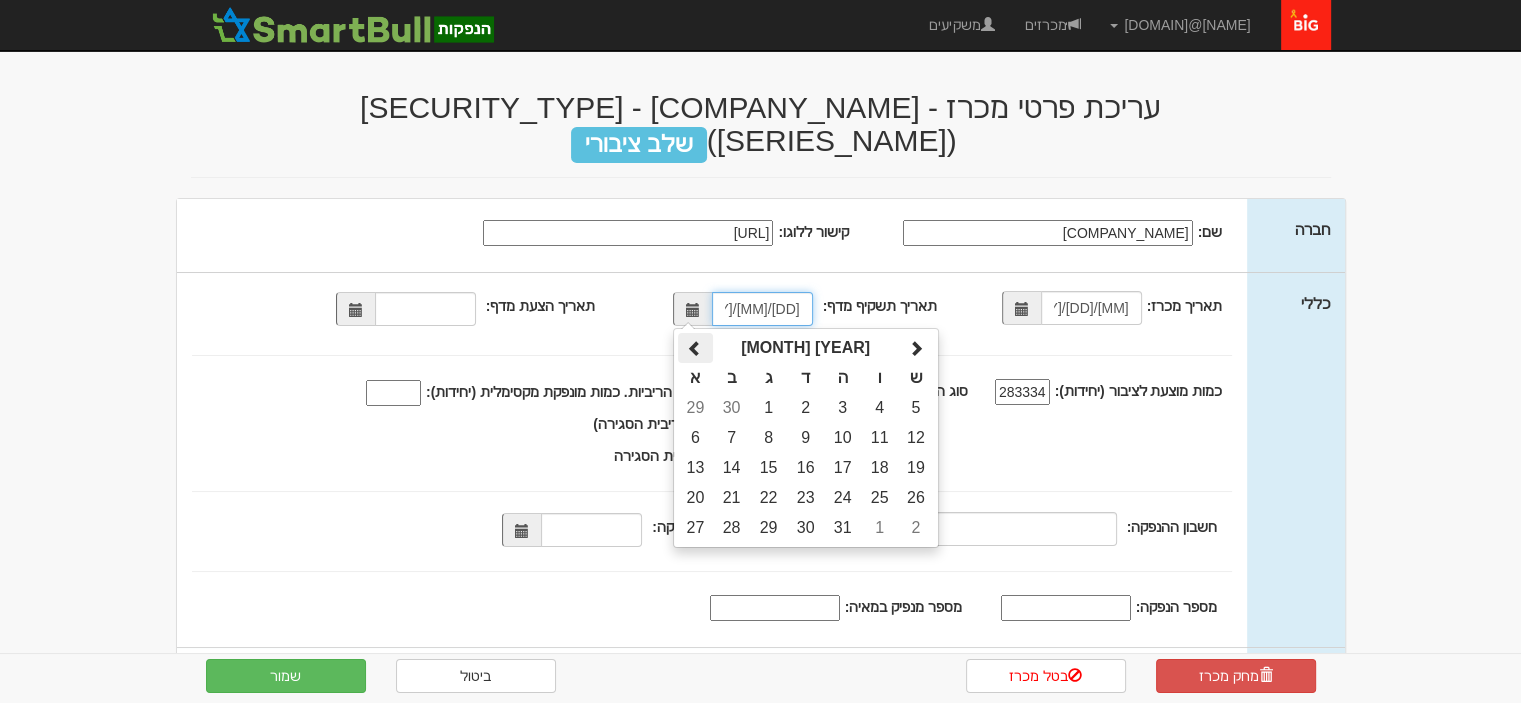 click at bounding box center [695, 349] 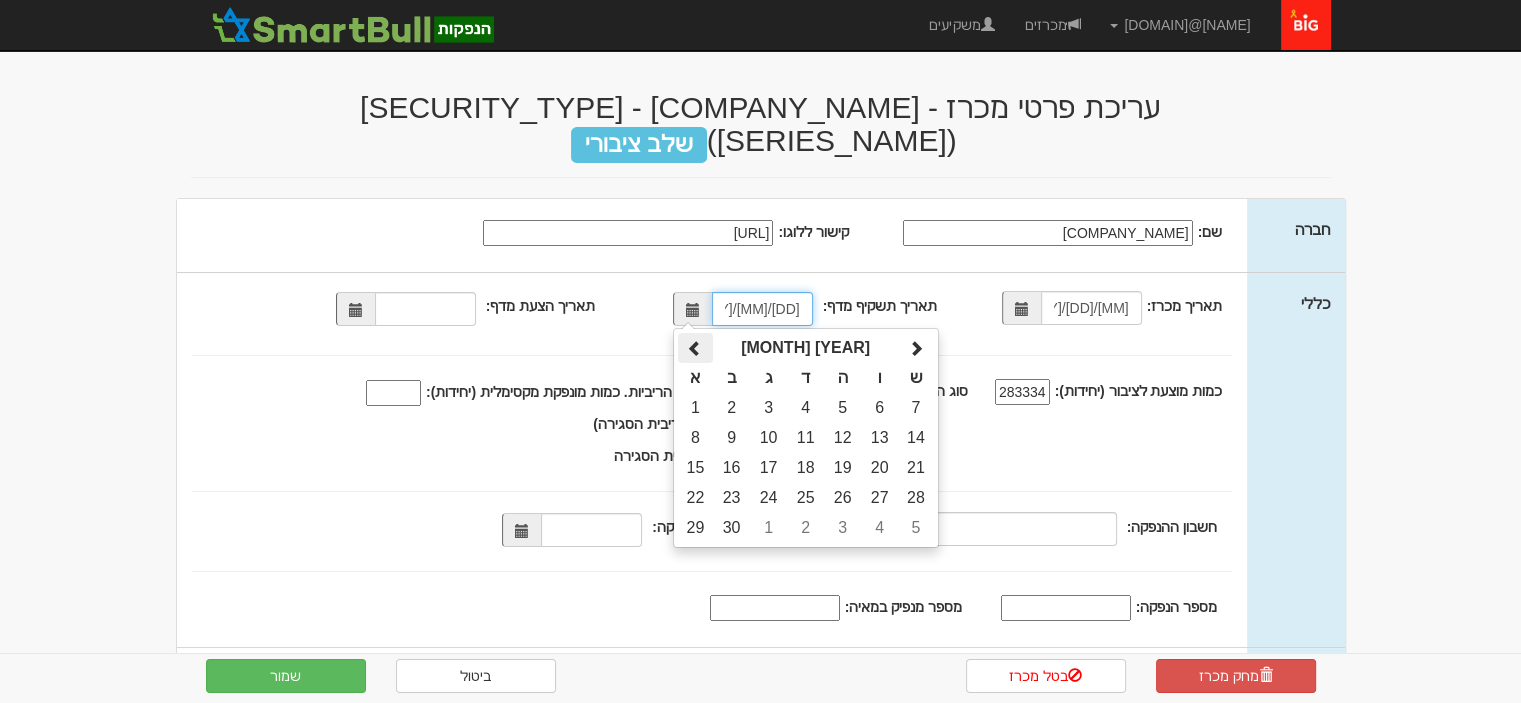 click at bounding box center (695, 349) 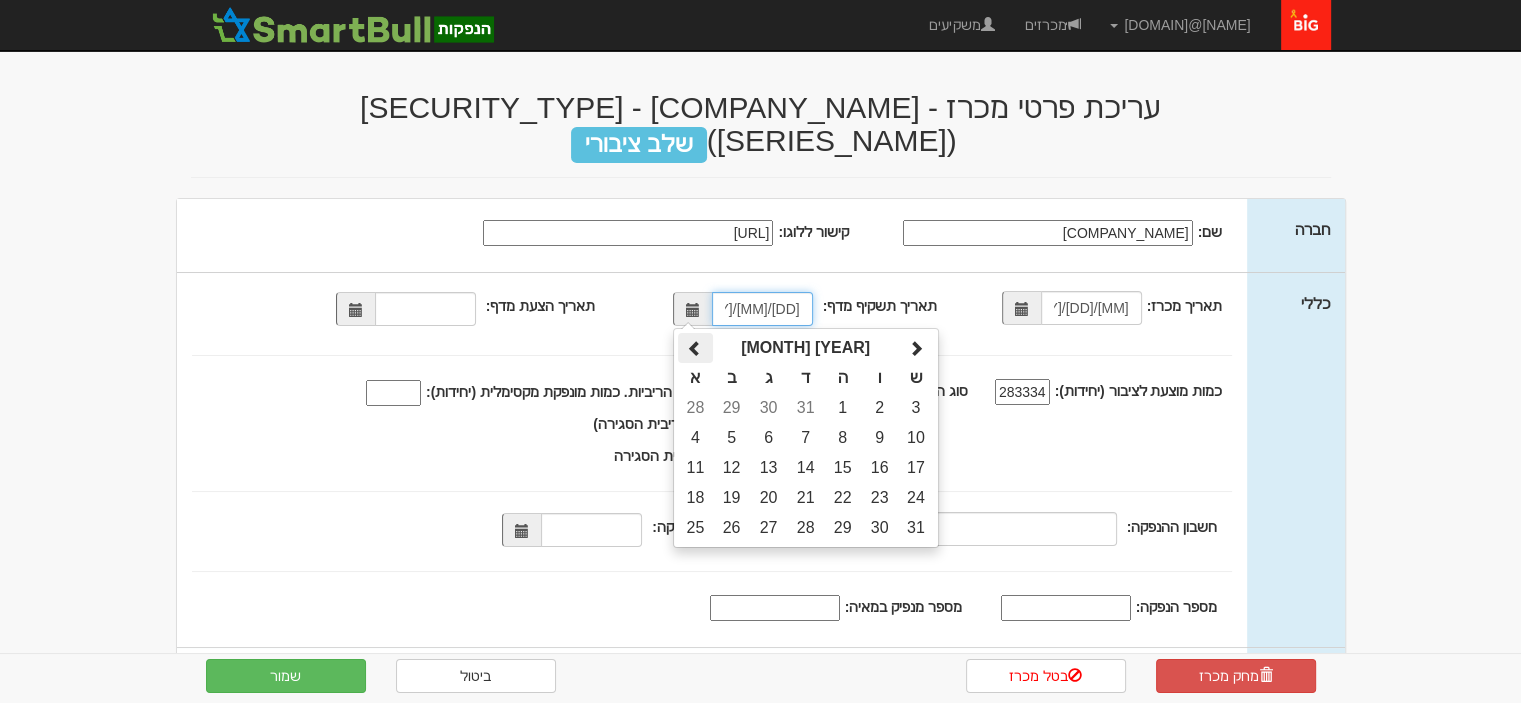 click at bounding box center (695, 349) 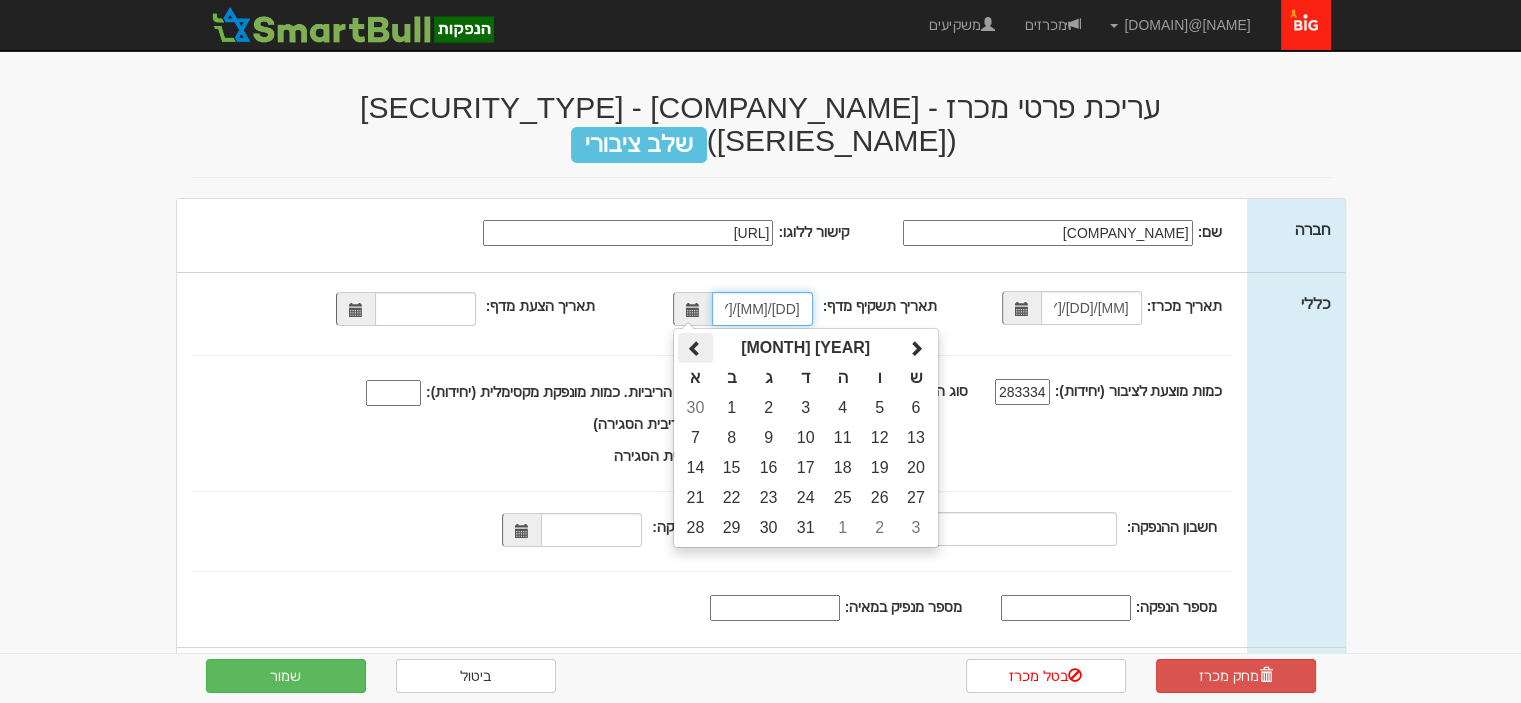 click at bounding box center [695, 349] 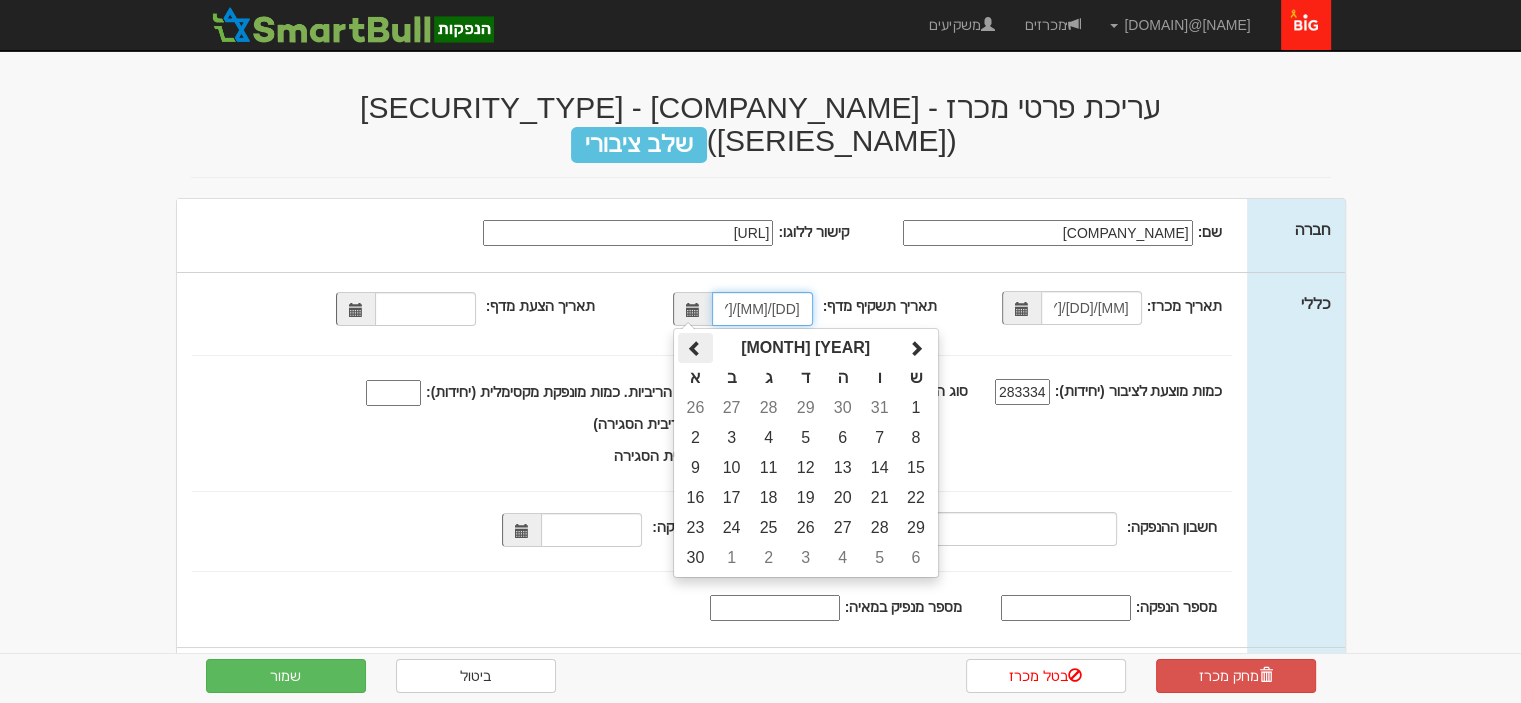 click at bounding box center [695, 349] 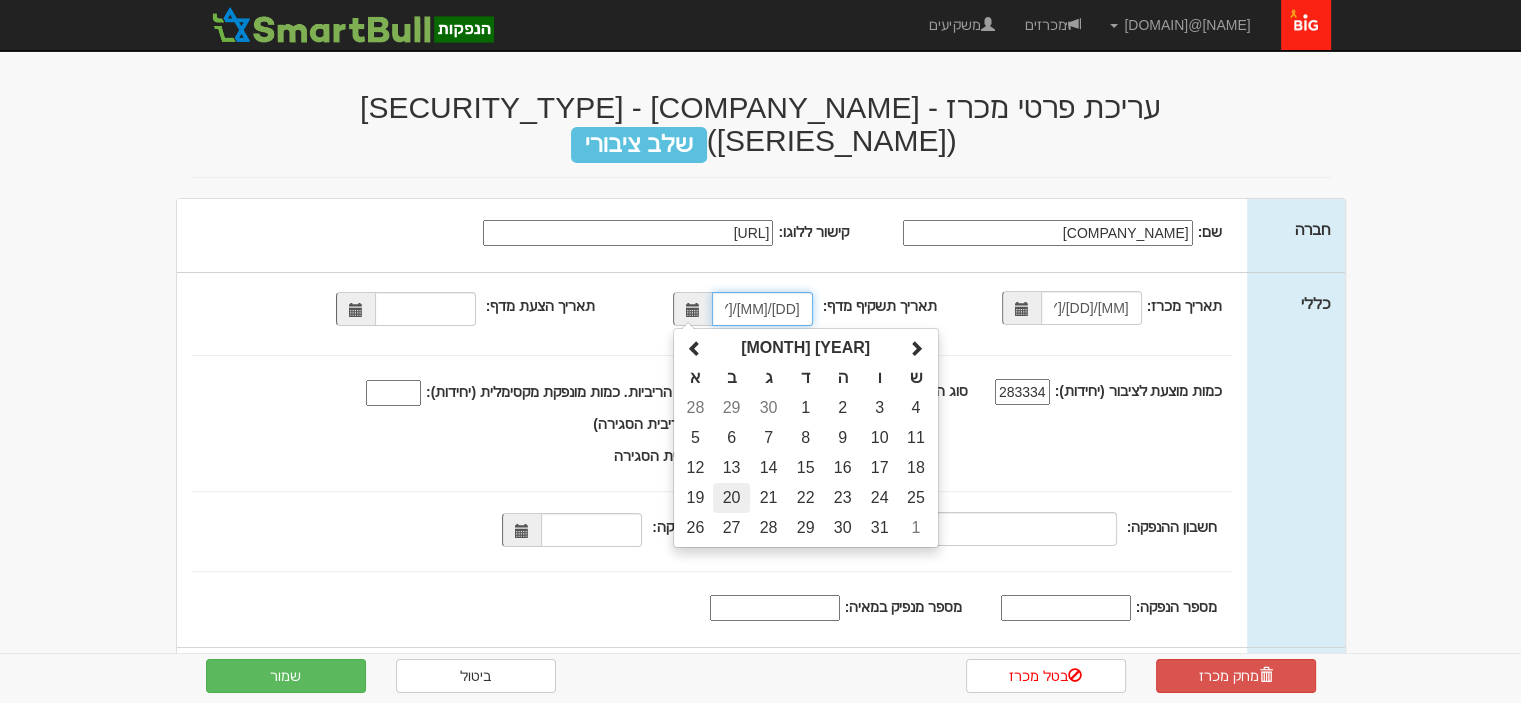 click on "20" at bounding box center (731, 408) 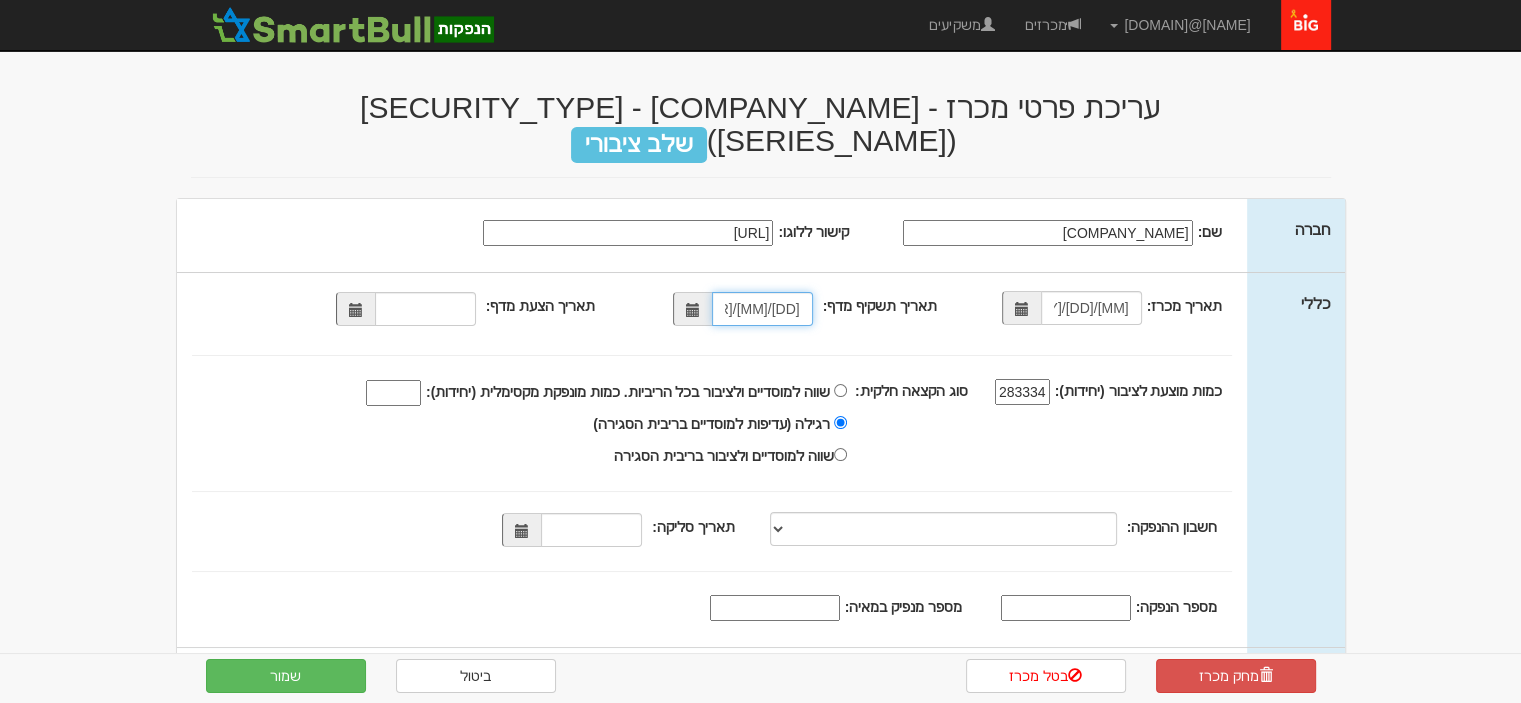 click at bounding box center [356, 310] 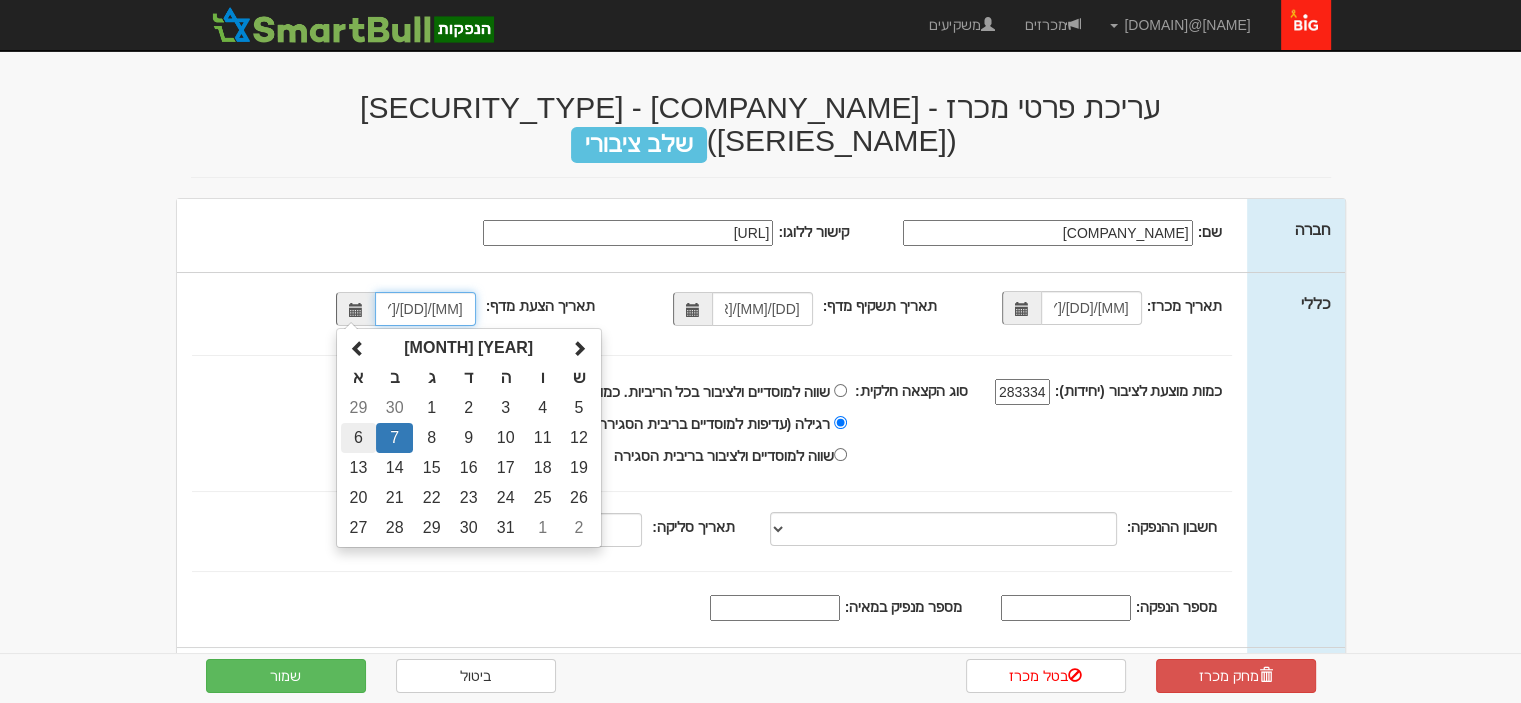click on "6" at bounding box center (358, 408) 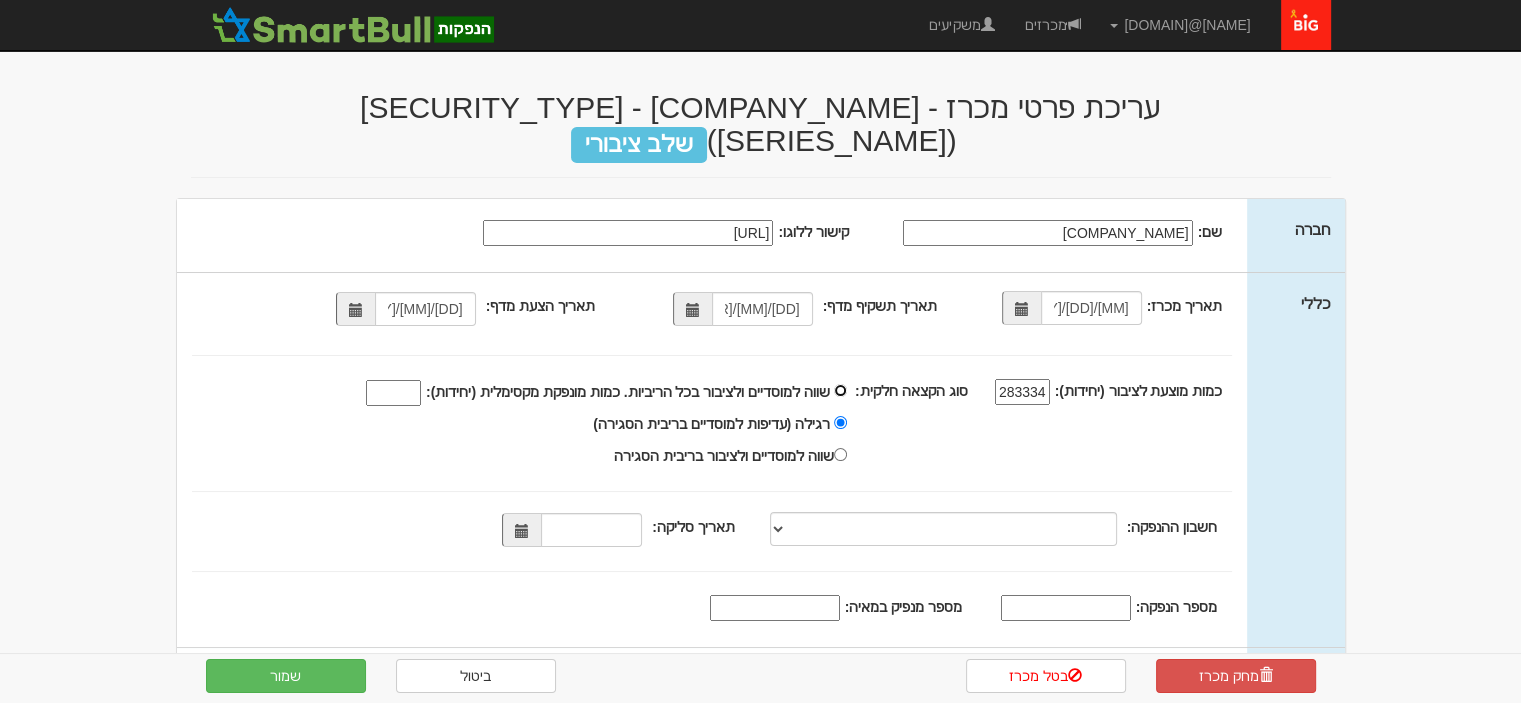 click on "שווה למוסדיים ולציבור בכל הריביות.
כמות מונפקת מקסימלית (יחידות):" at bounding box center [840, 390] 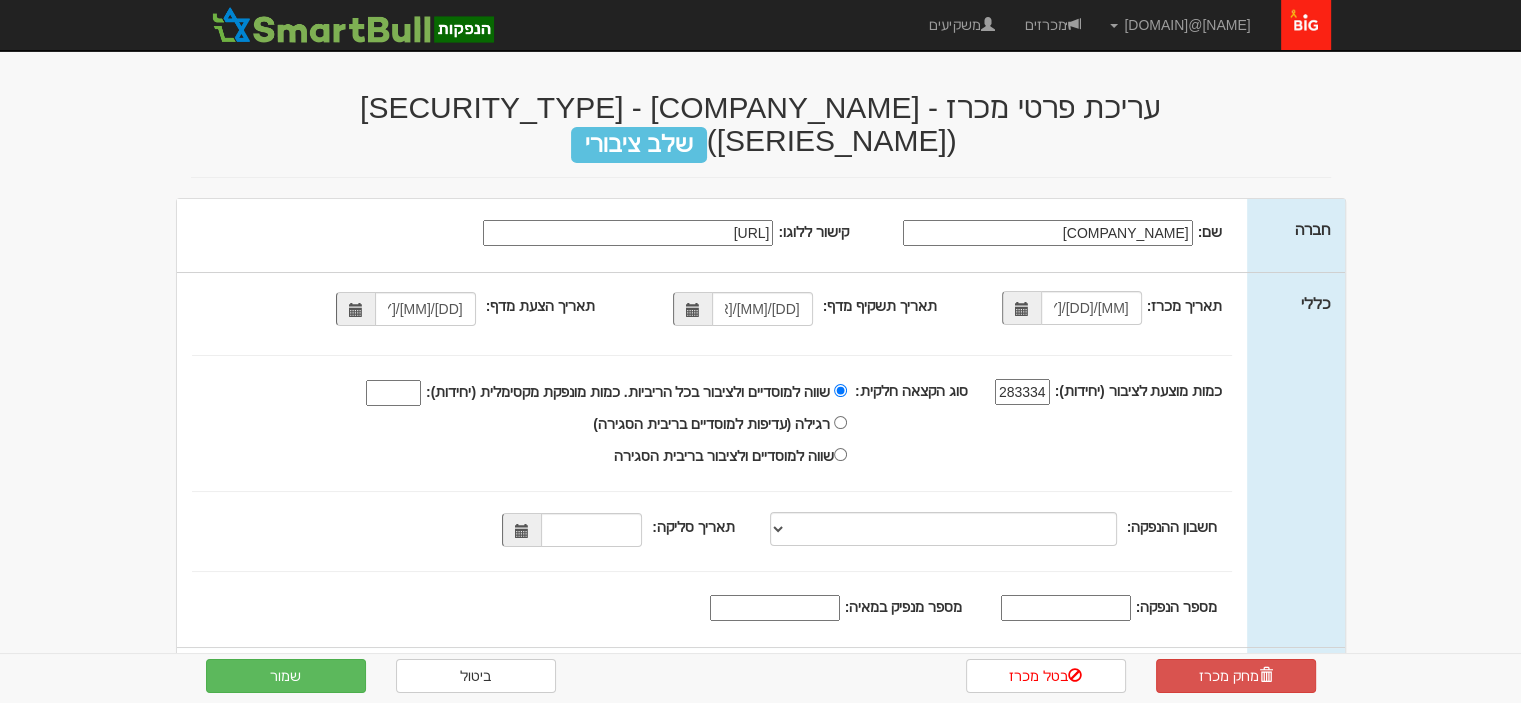 click on "שווה למוסדיים ולציבור בכל הריביות.
כמות מונפקת מקסימלית (יחידות):" at bounding box center [393, 393] 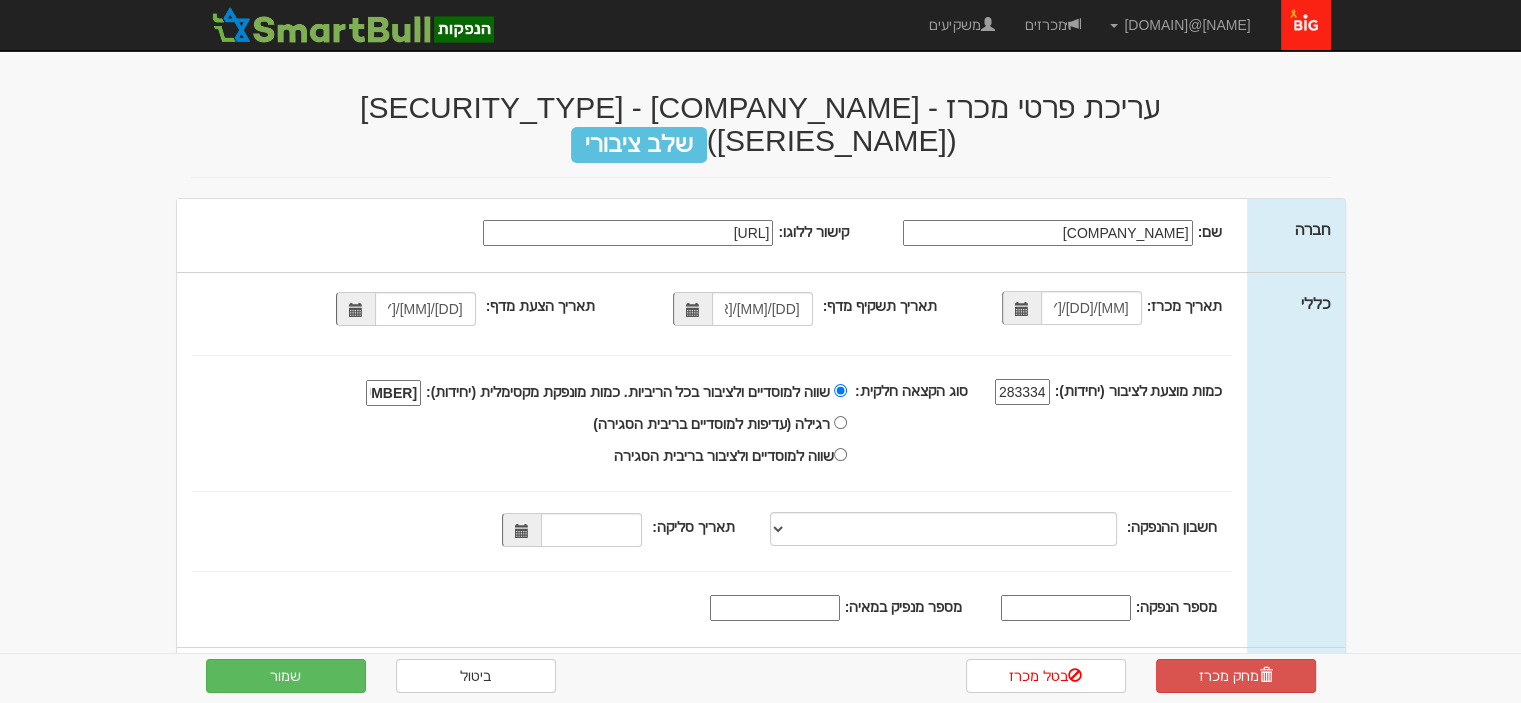 click at bounding box center [522, 531] 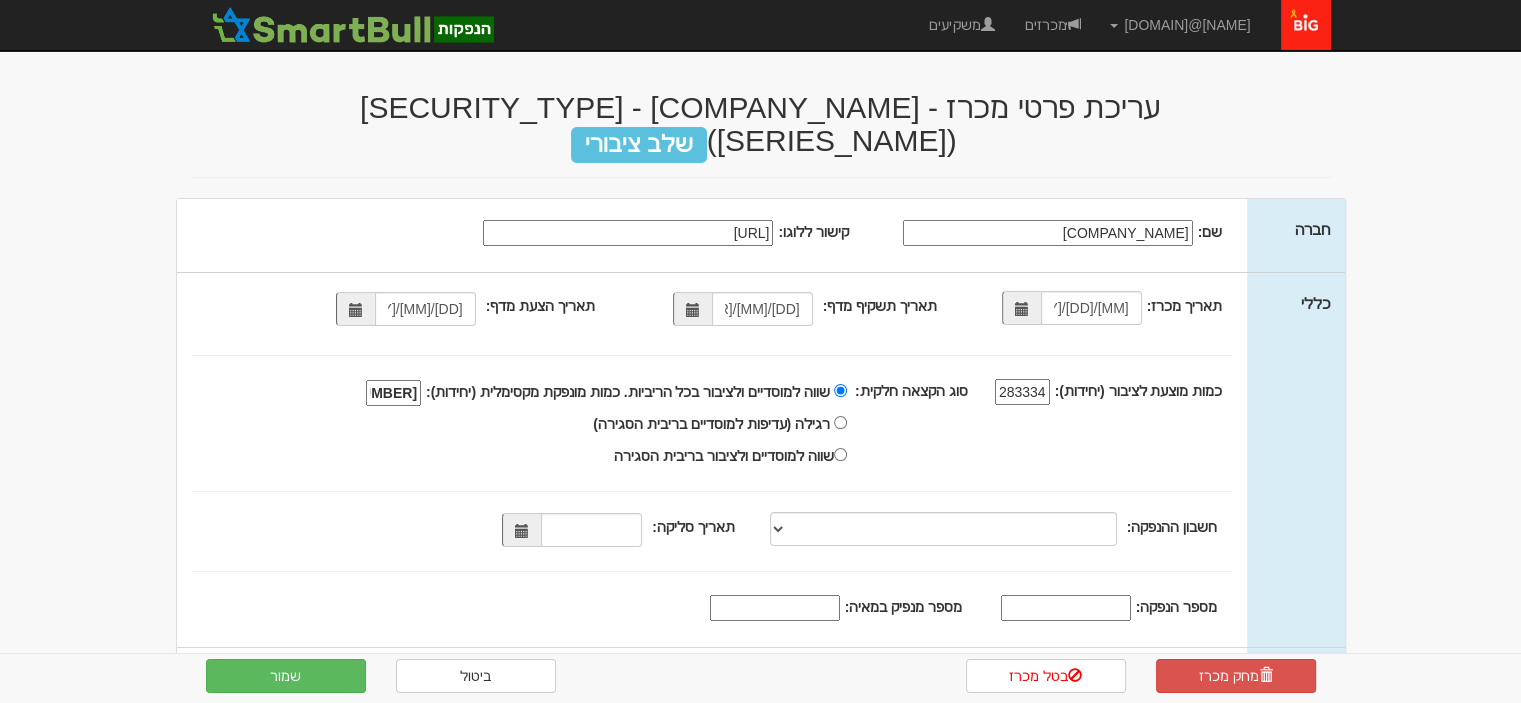 type on "235000" 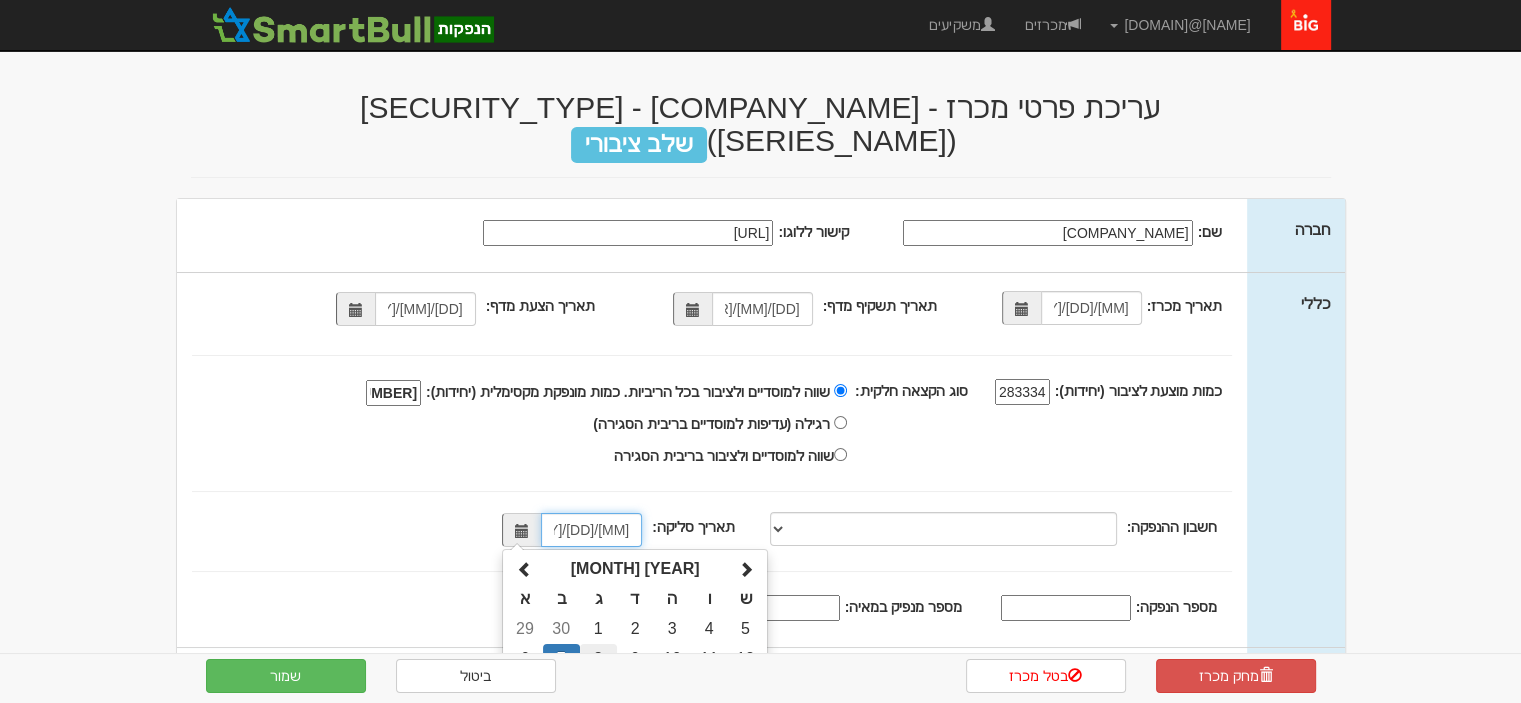 click on "8" at bounding box center (598, 629) 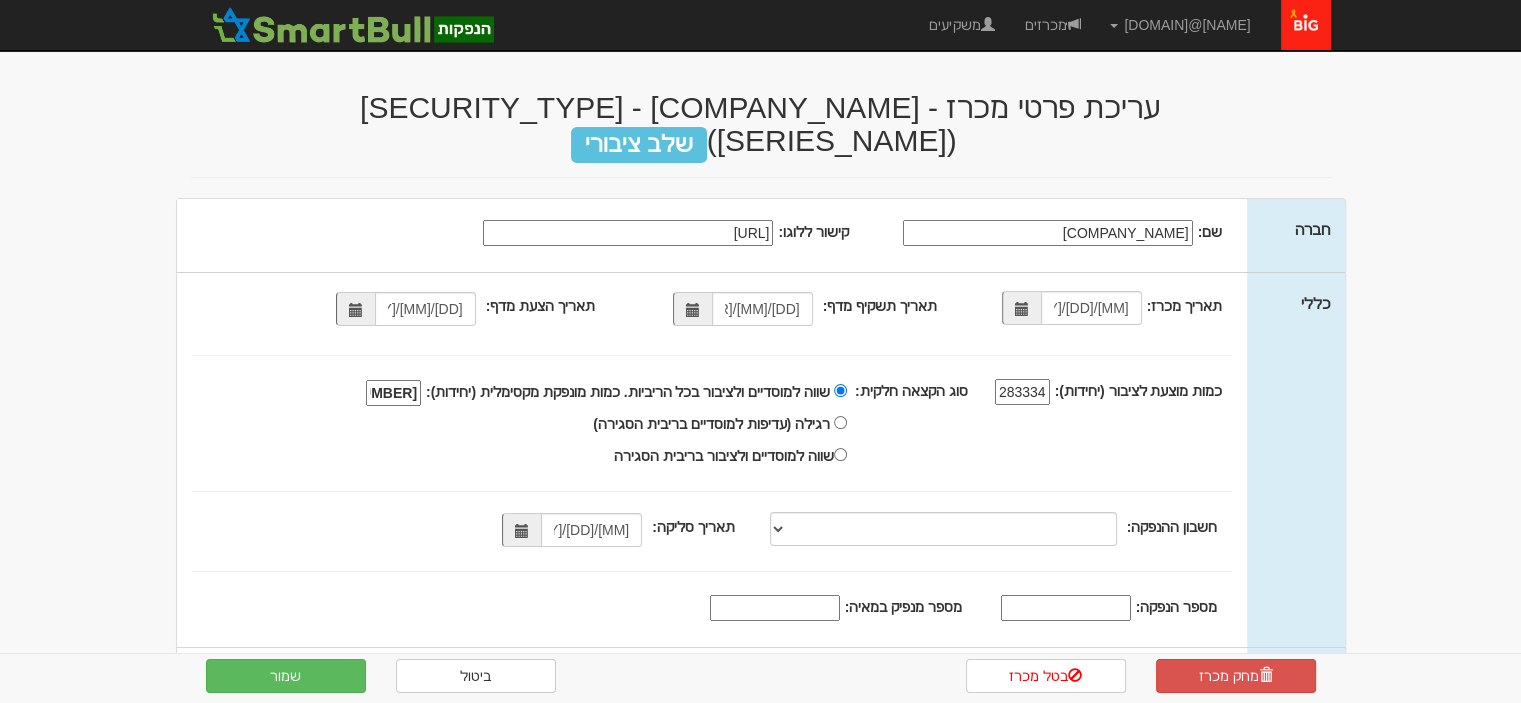 click on "מספר הנפקה:" at bounding box center [1066, 608] 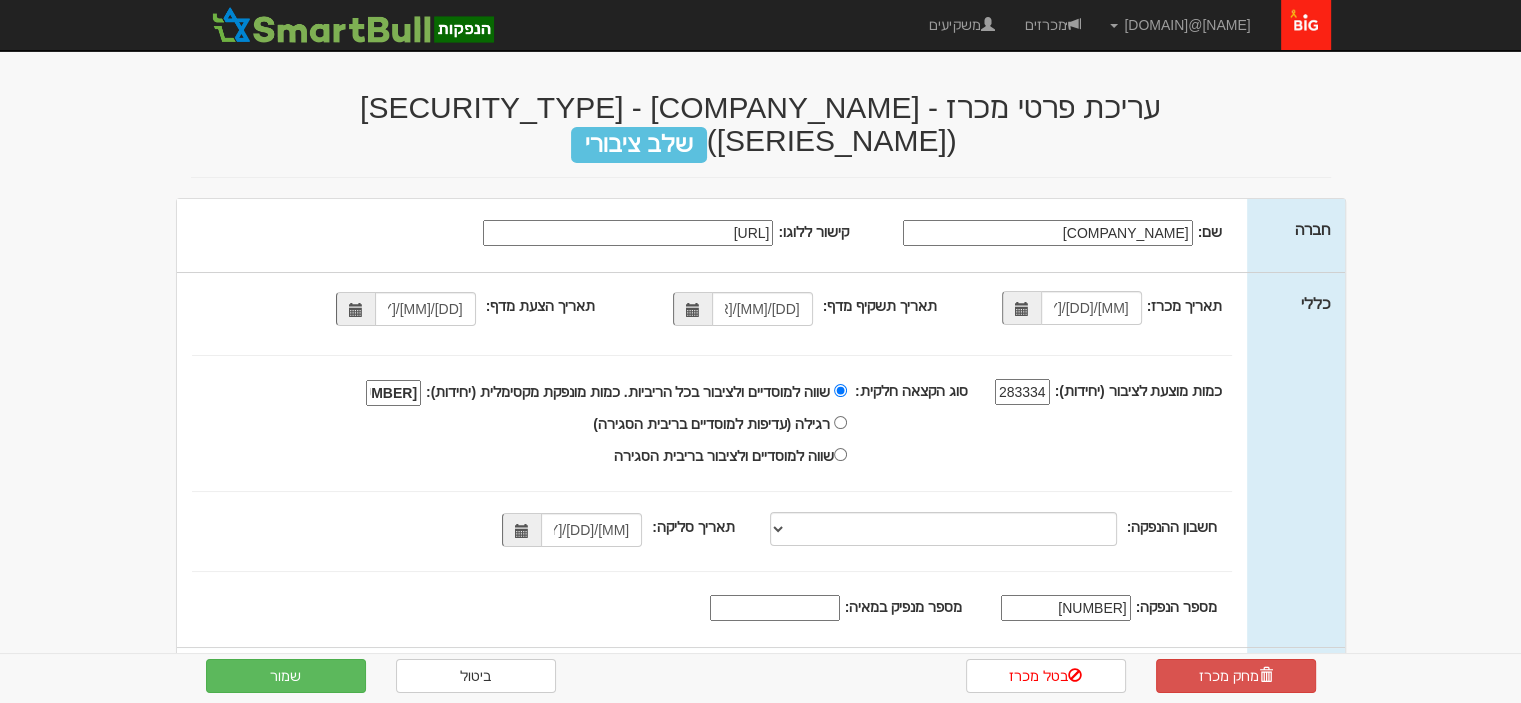 type on "1219377" 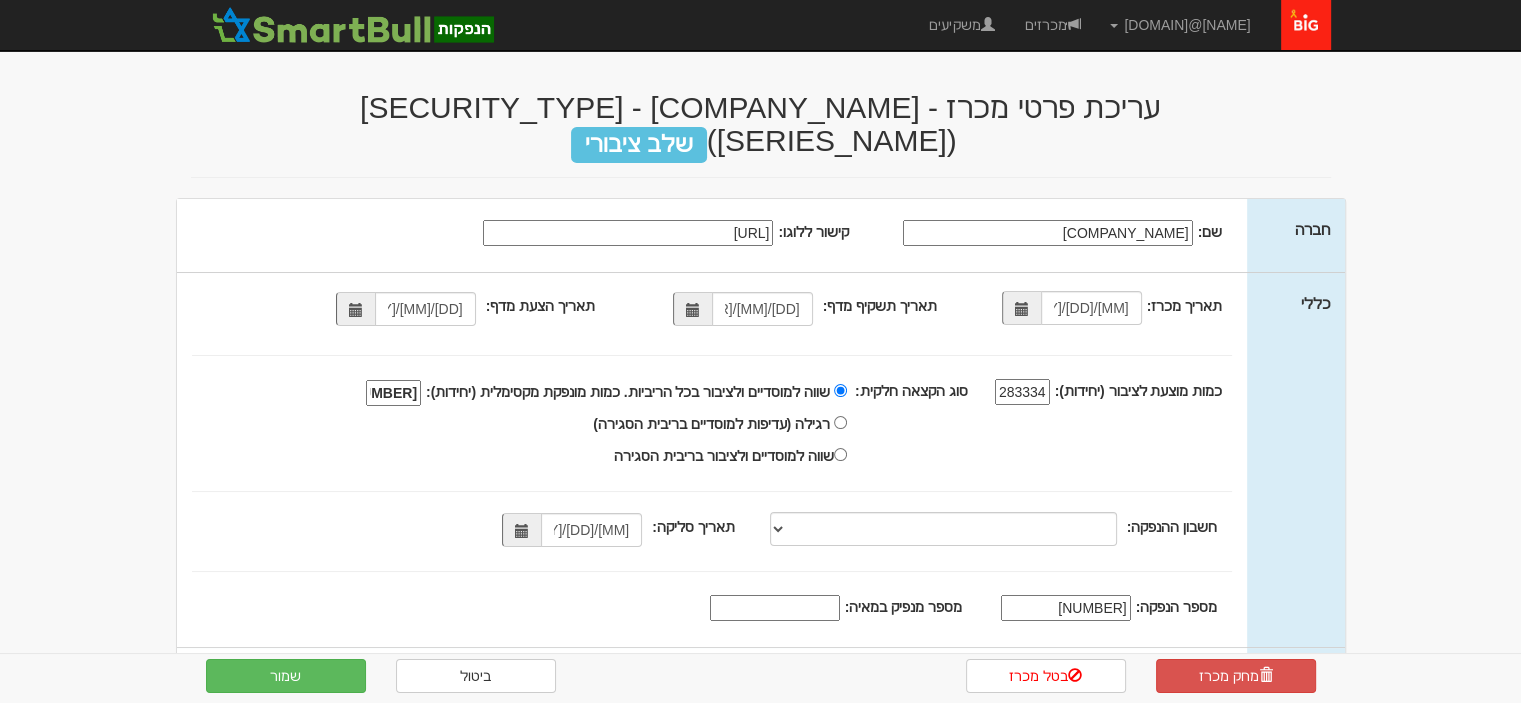 click on "מספר מנפיק במאיה:" at bounding box center (775, 608) 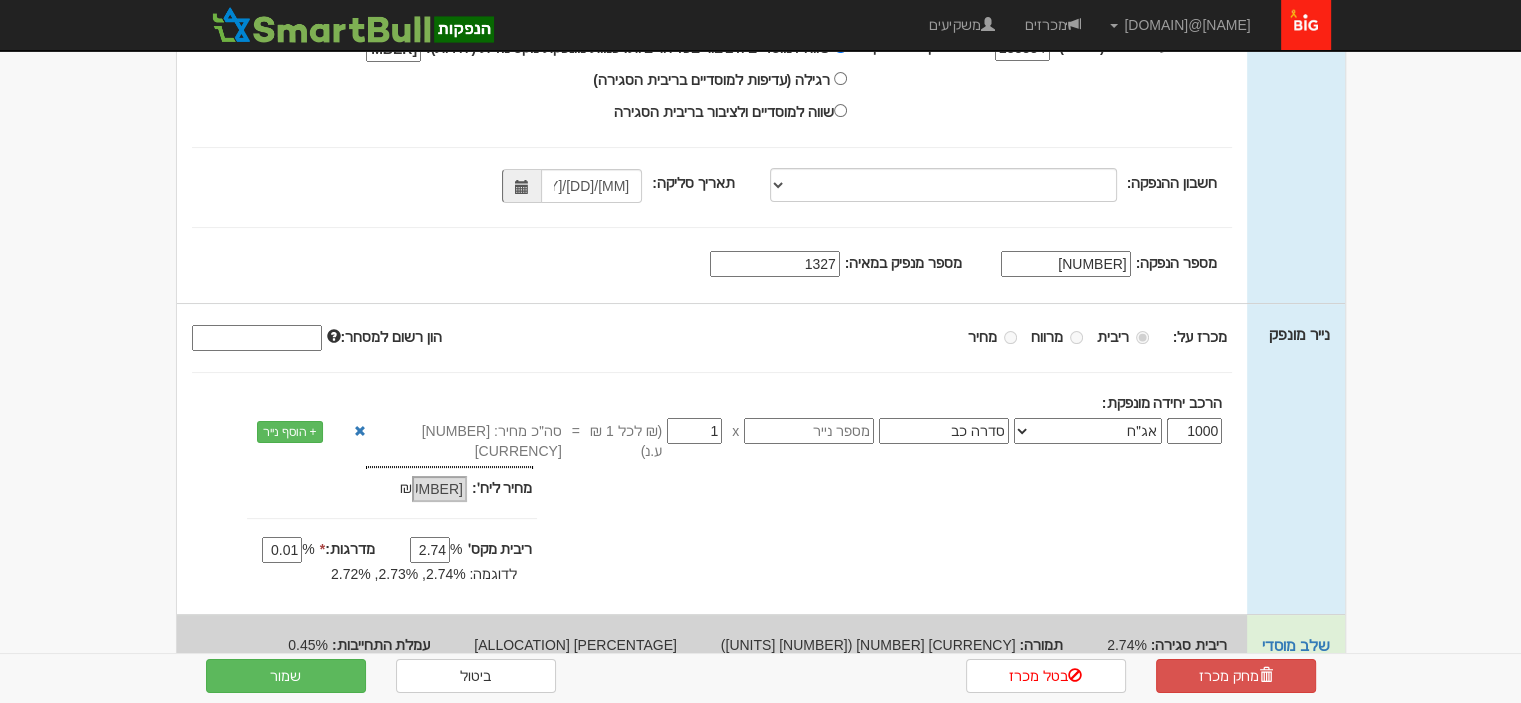 scroll, scrollTop: 348, scrollLeft: 0, axis: vertical 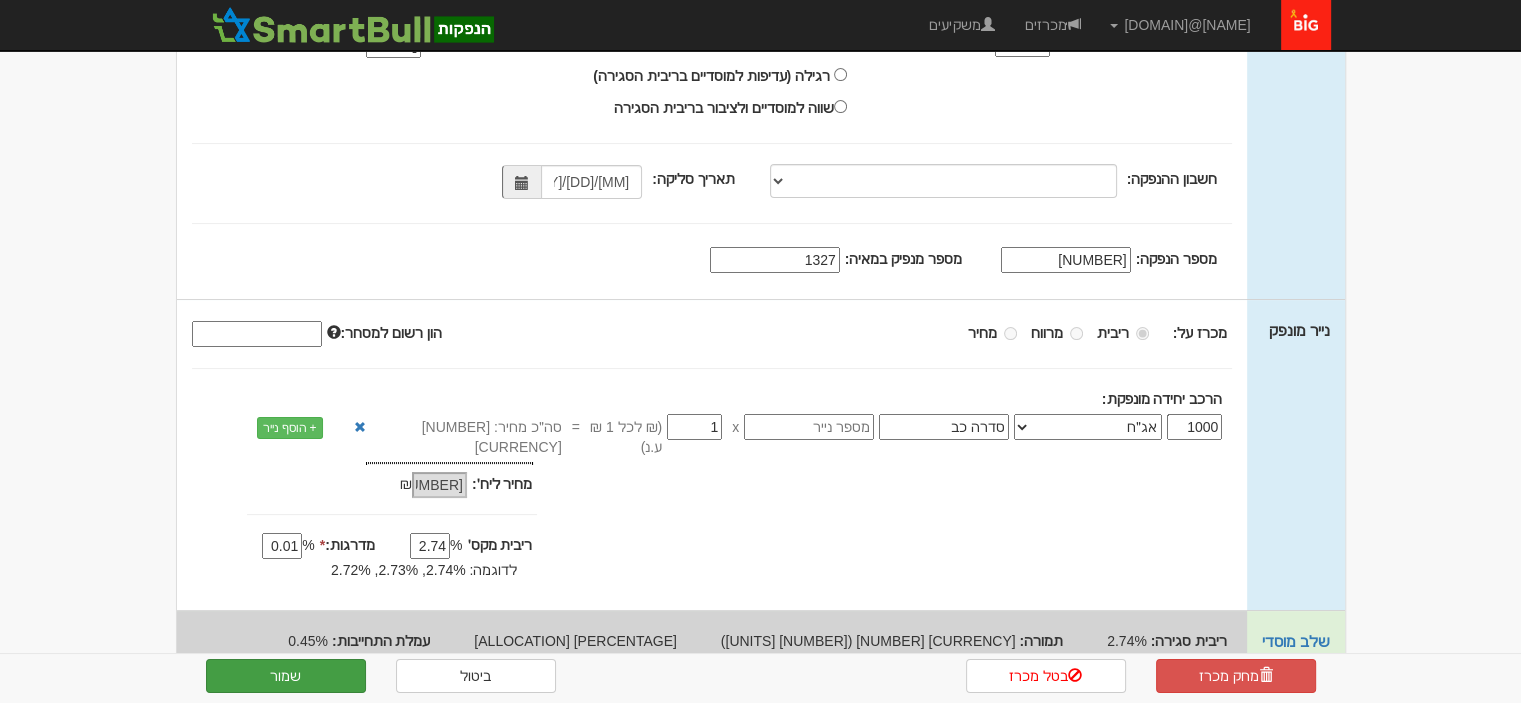 type on "1327" 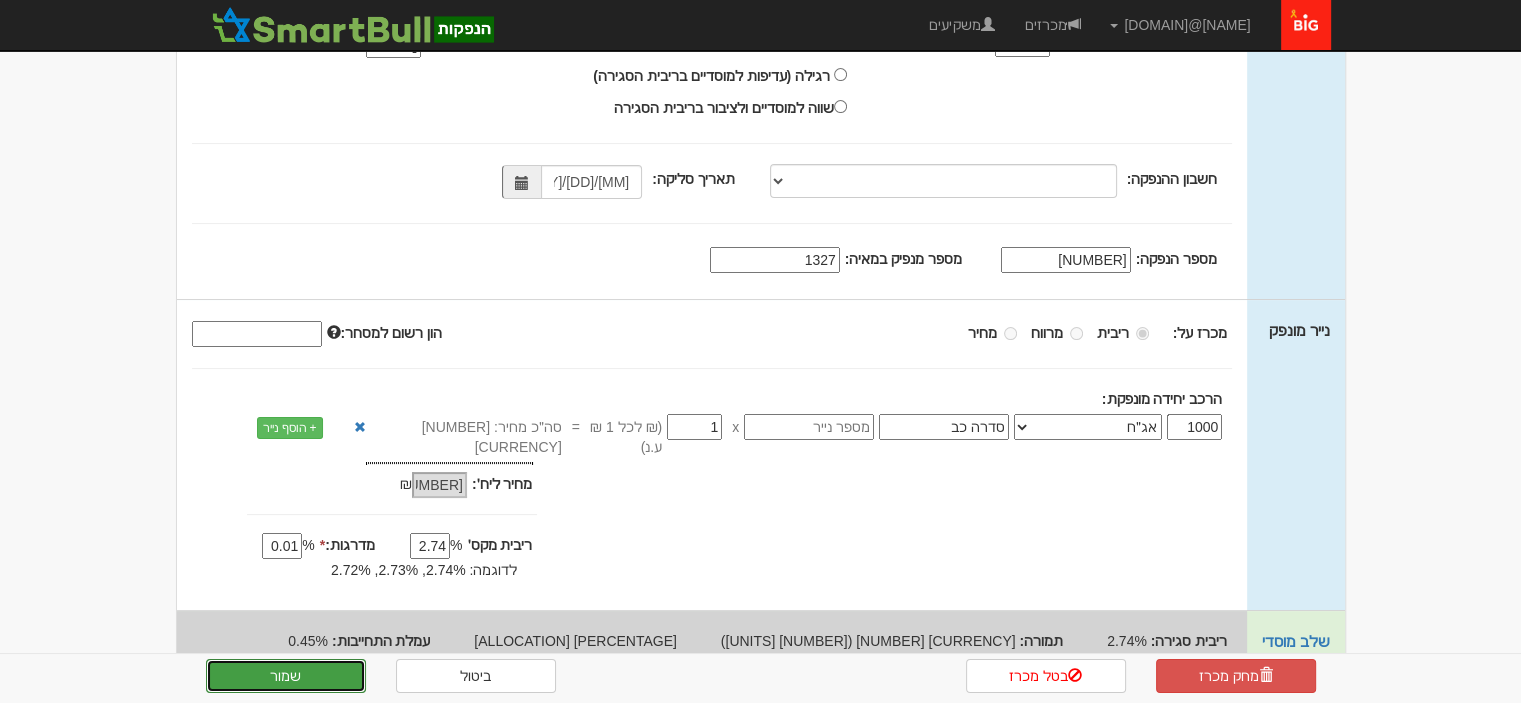 click on "שמור" at bounding box center [286, 676] 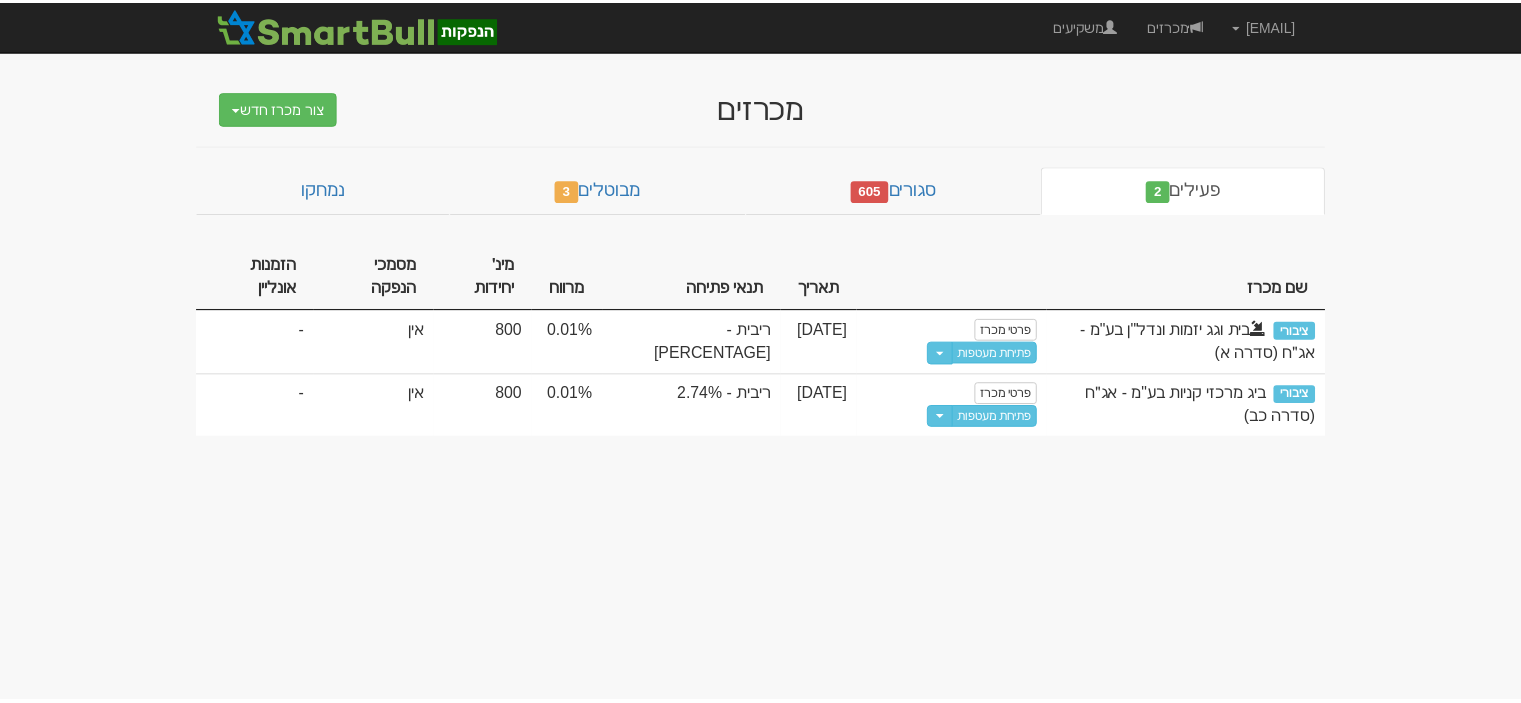 scroll, scrollTop: 0, scrollLeft: 0, axis: both 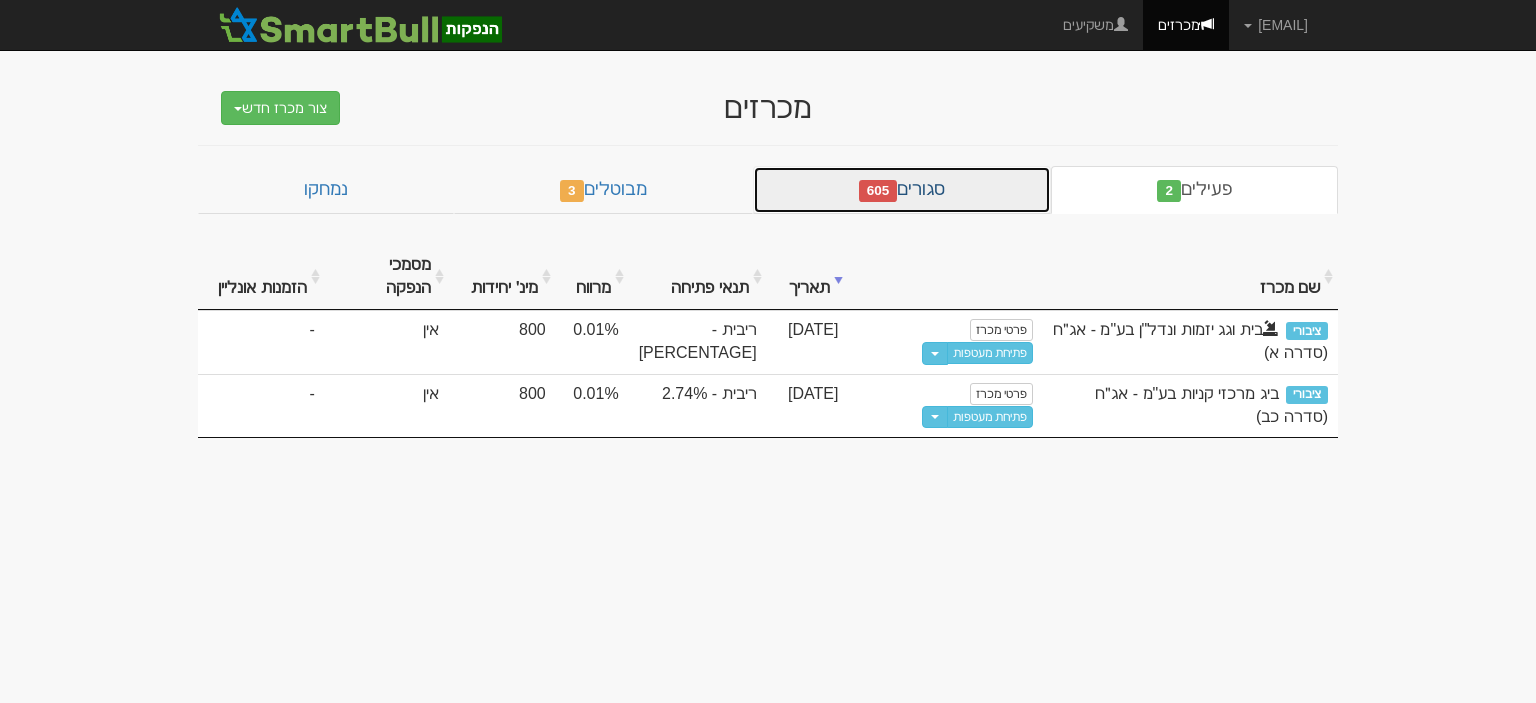 click on "סגורים
605" at bounding box center [902, 190] 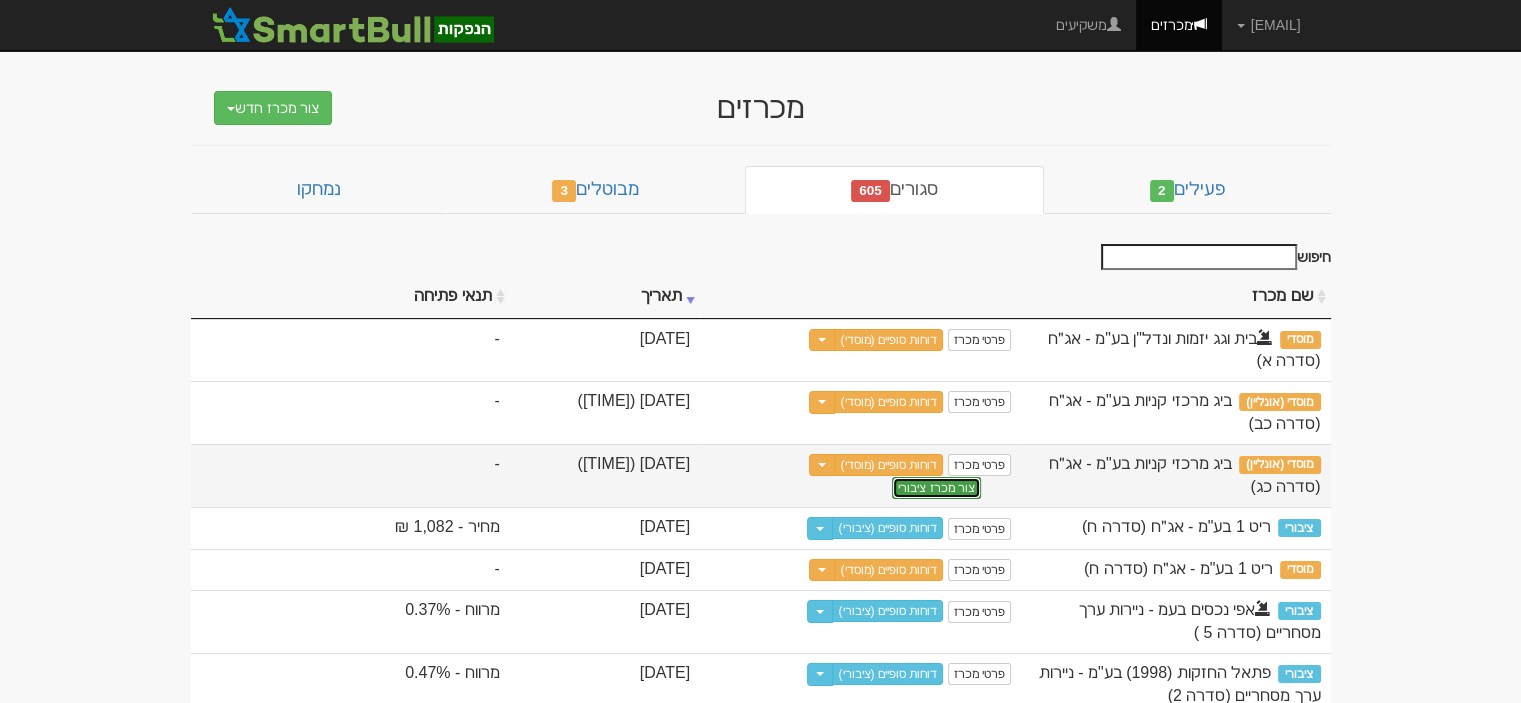 click on "צור מכרז ציבורי" at bounding box center [936, 488] 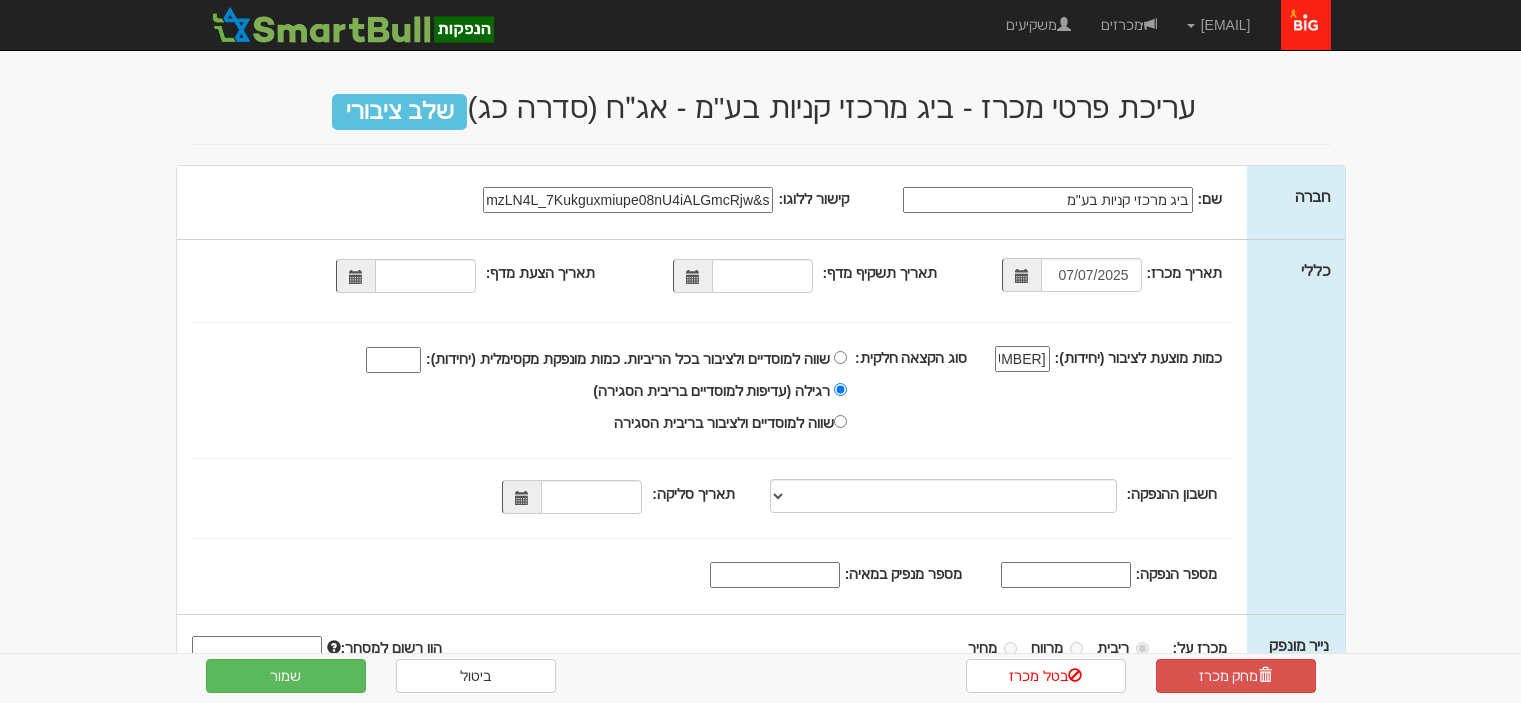scroll, scrollTop: 0, scrollLeft: 0, axis: both 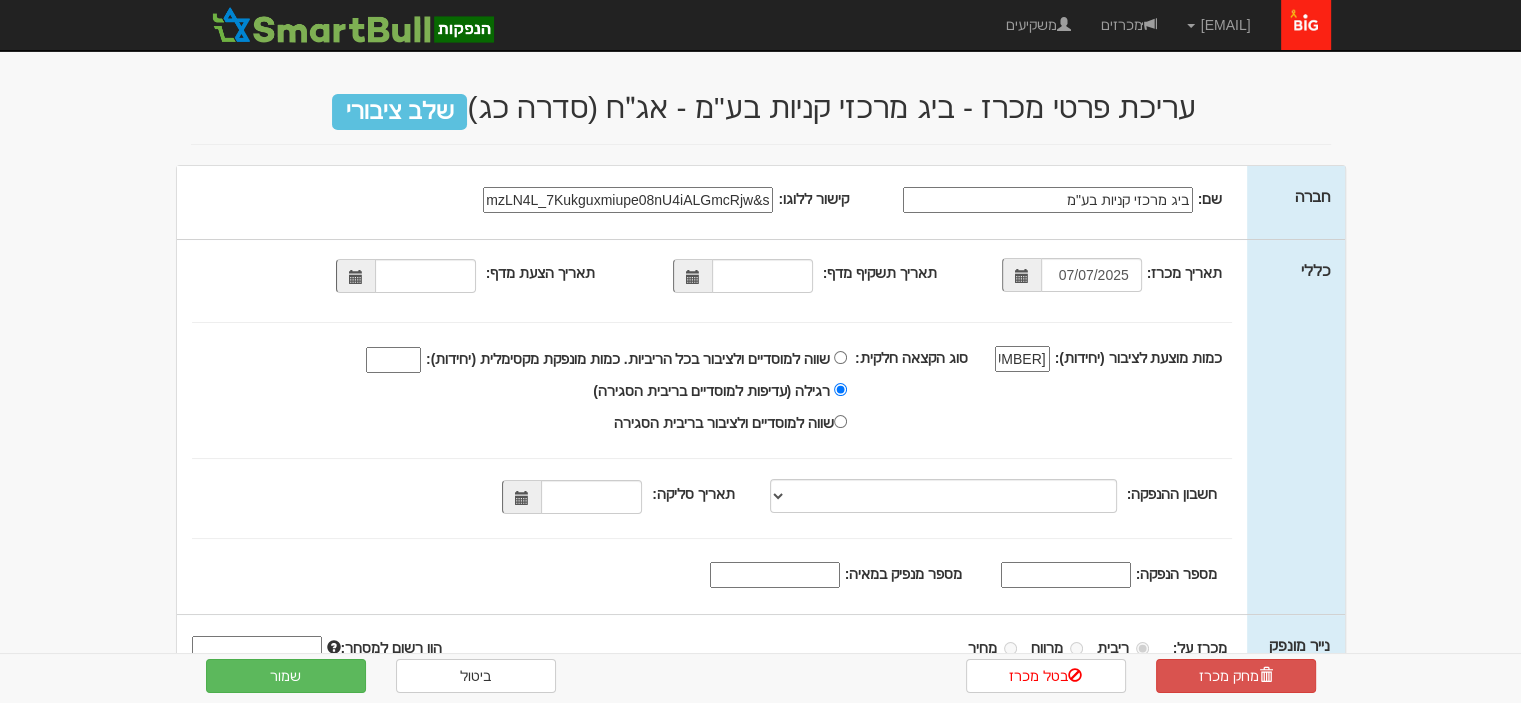 click at bounding box center (693, 277) 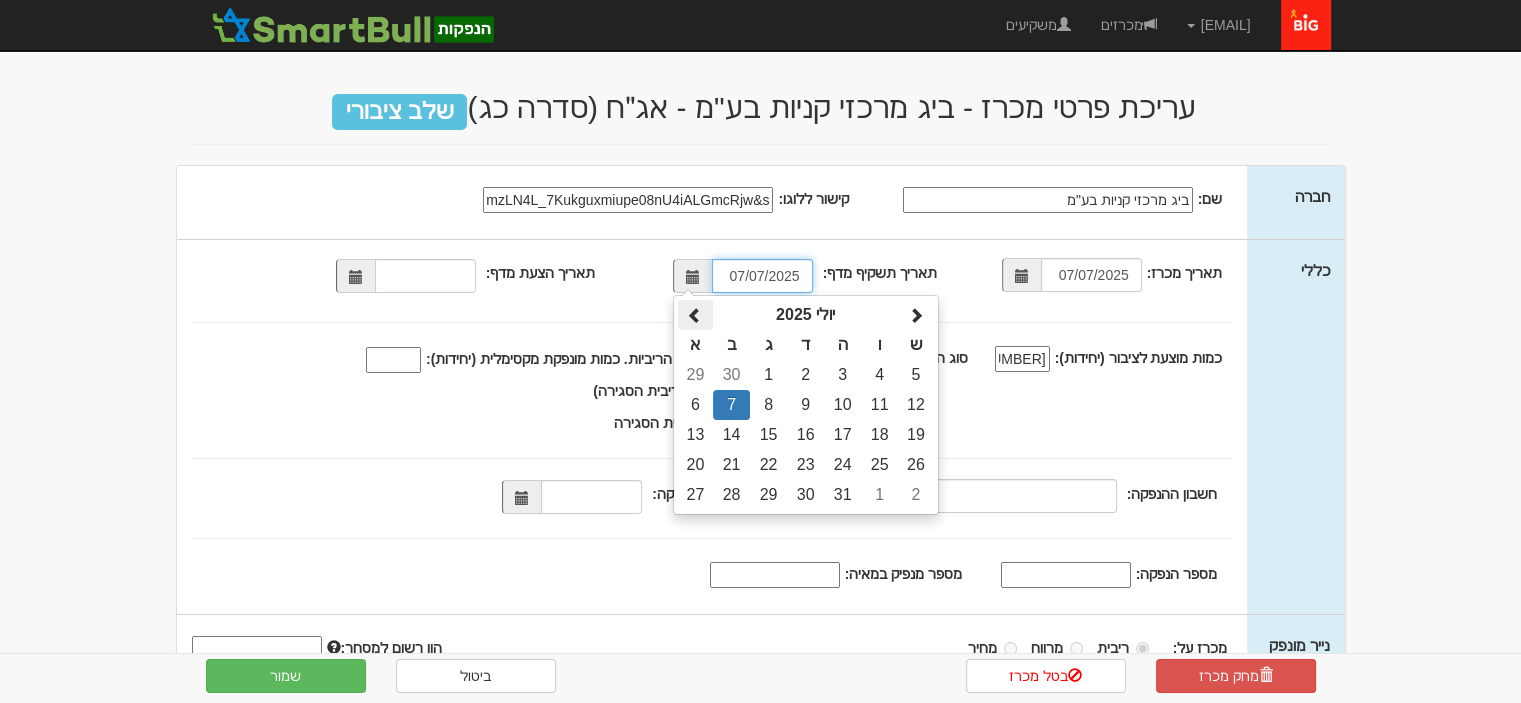 click at bounding box center [695, 316] 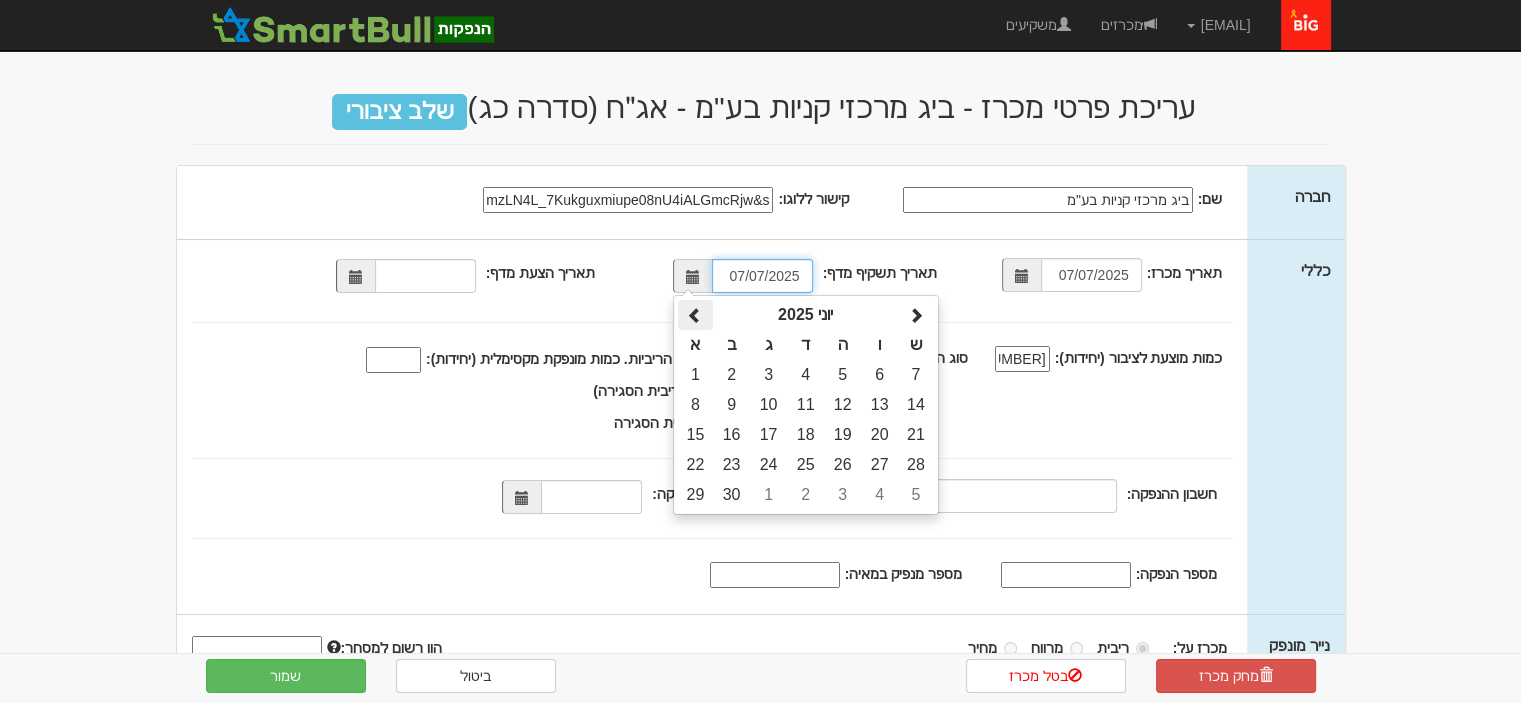 click at bounding box center (695, 316) 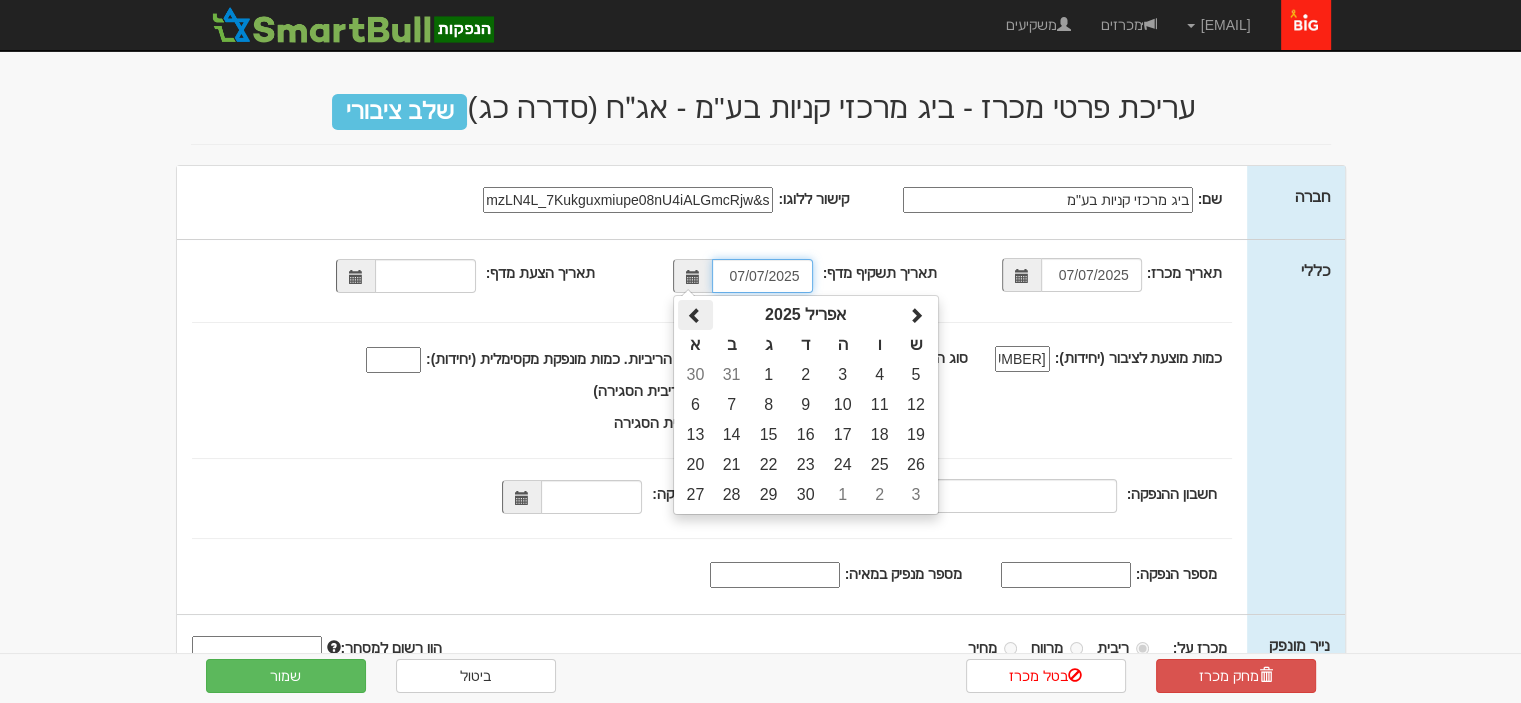 click at bounding box center [695, 316] 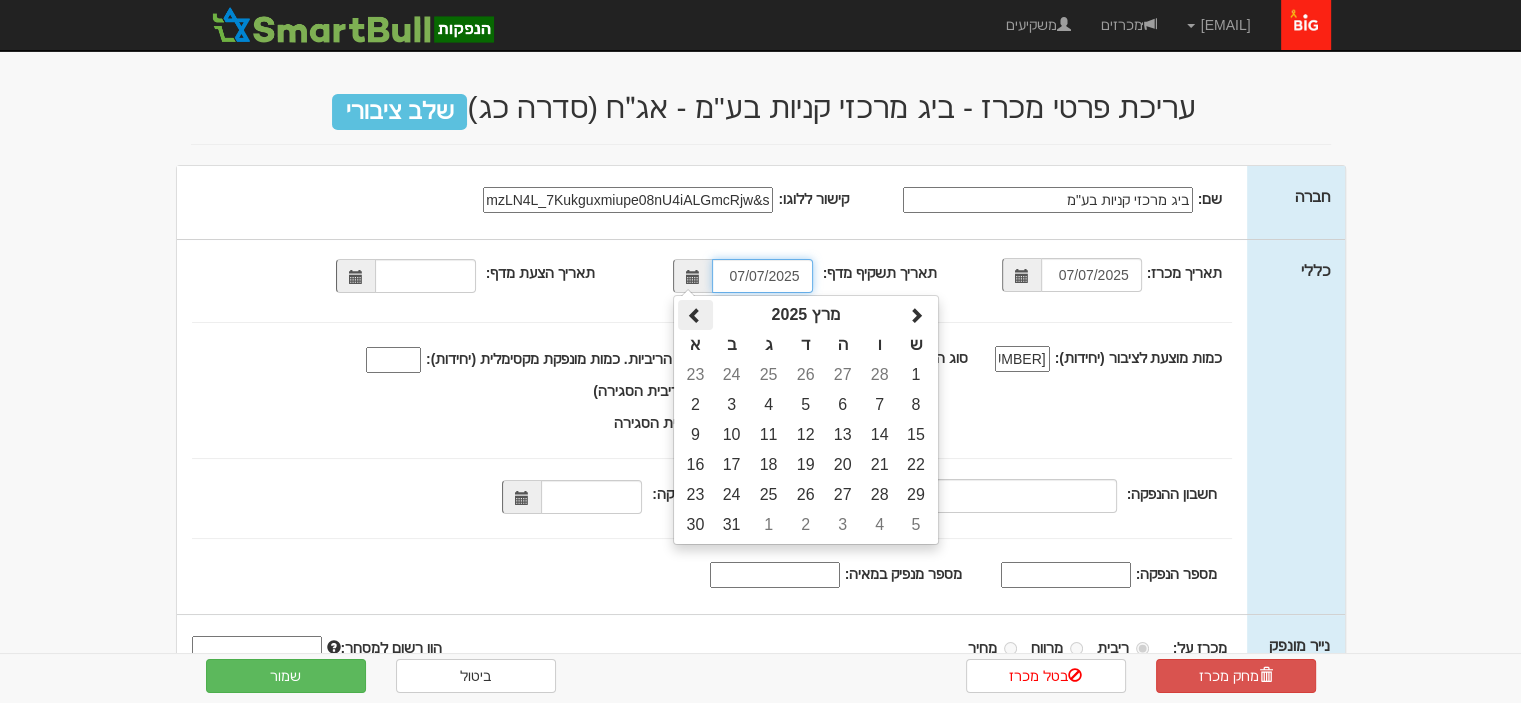 click at bounding box center [695, 316] 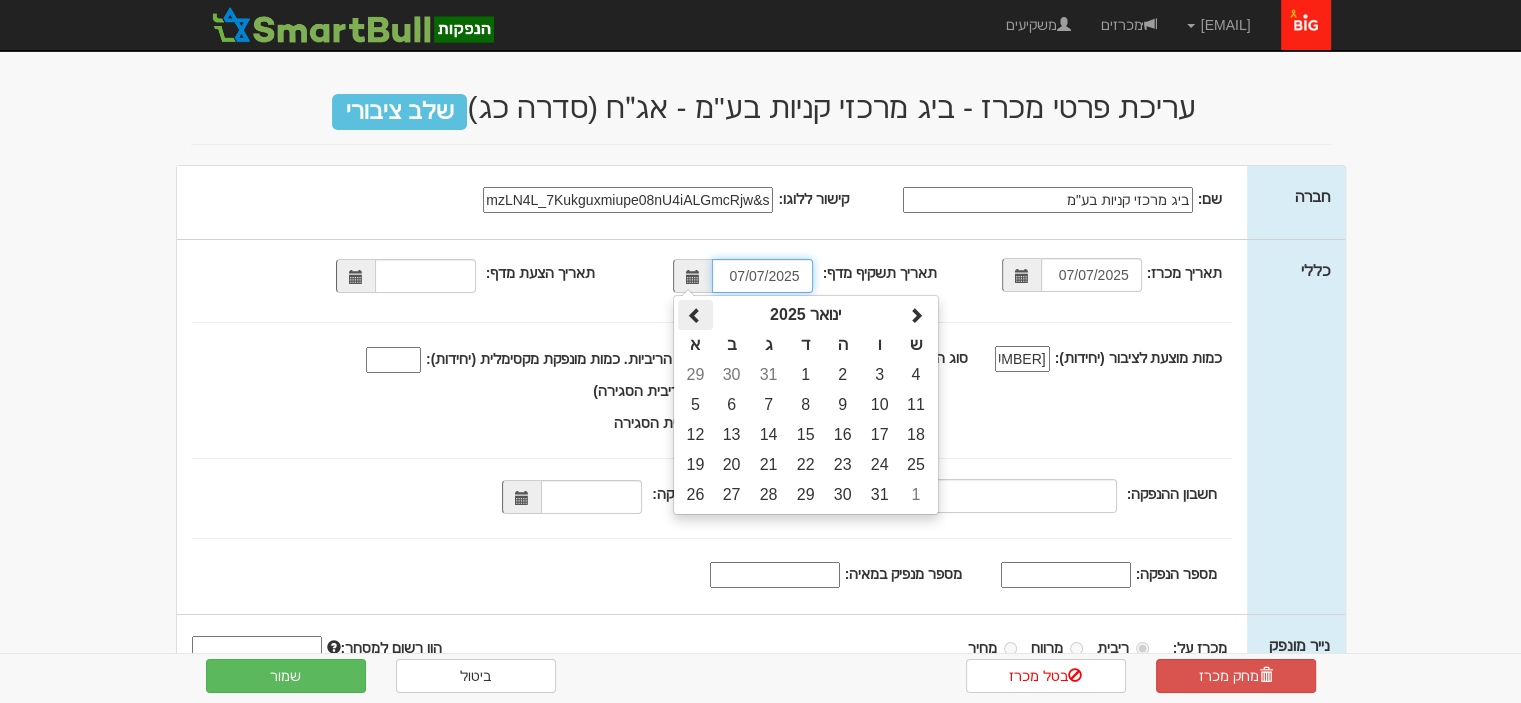 click at bounding box center (695, 316) 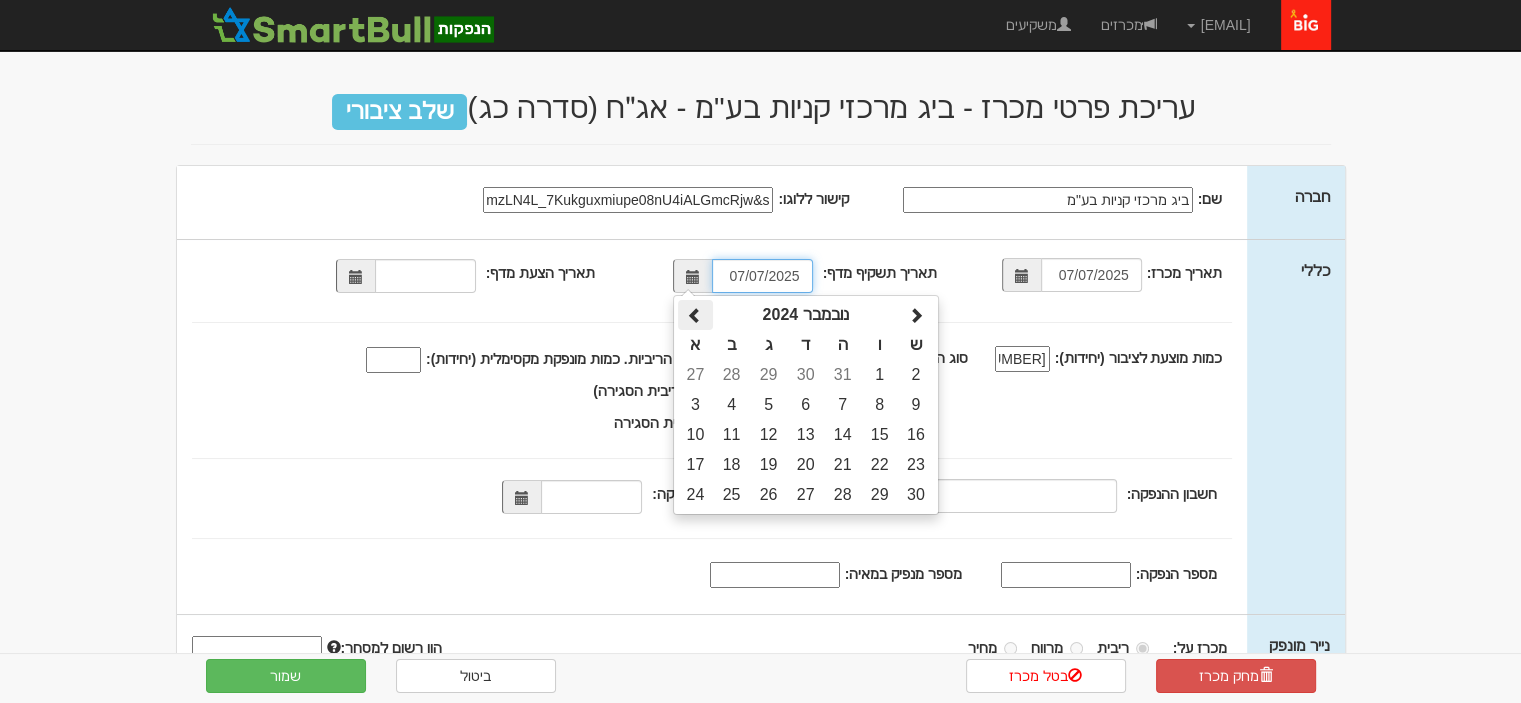 click at bounding box center [695, 316] 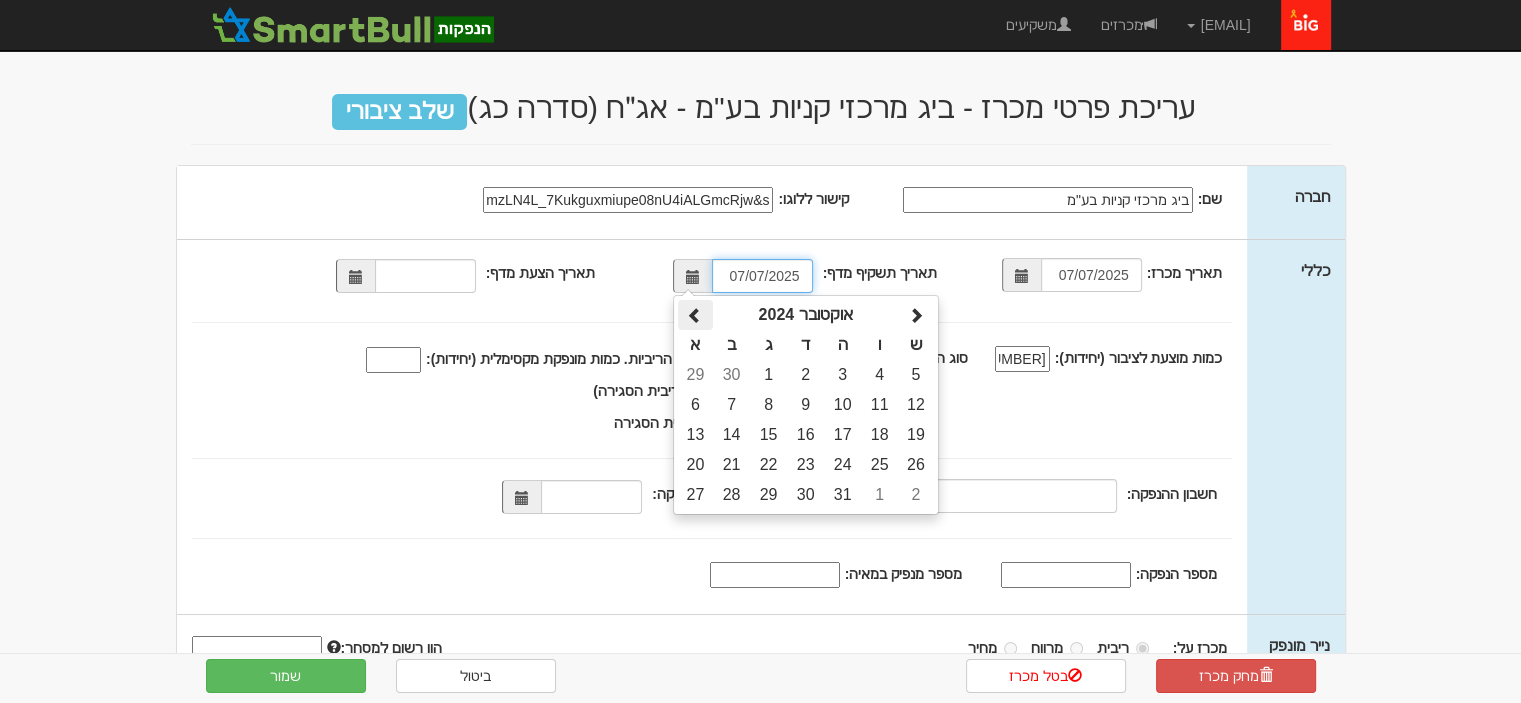 click at bounding box center (695, 316) 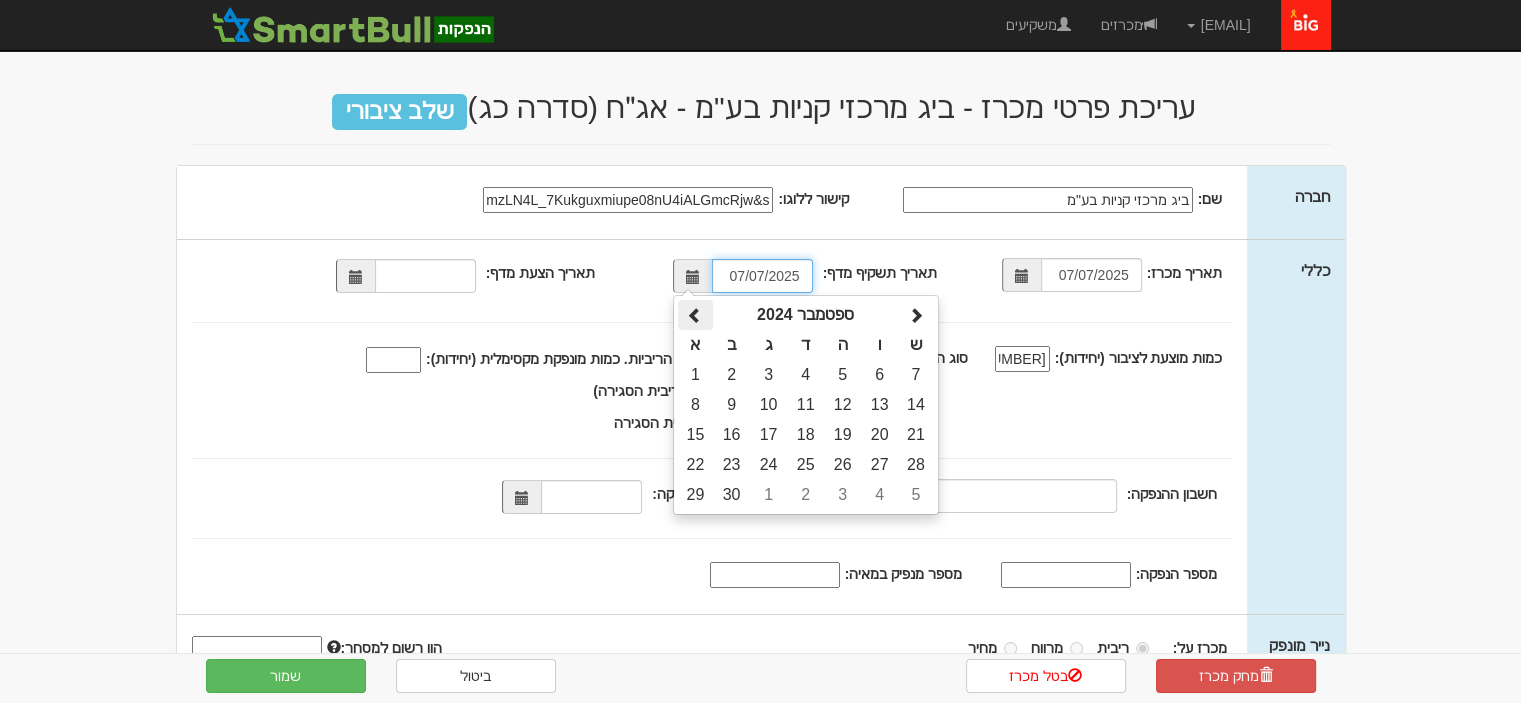 click at bounding box center (695, 316) 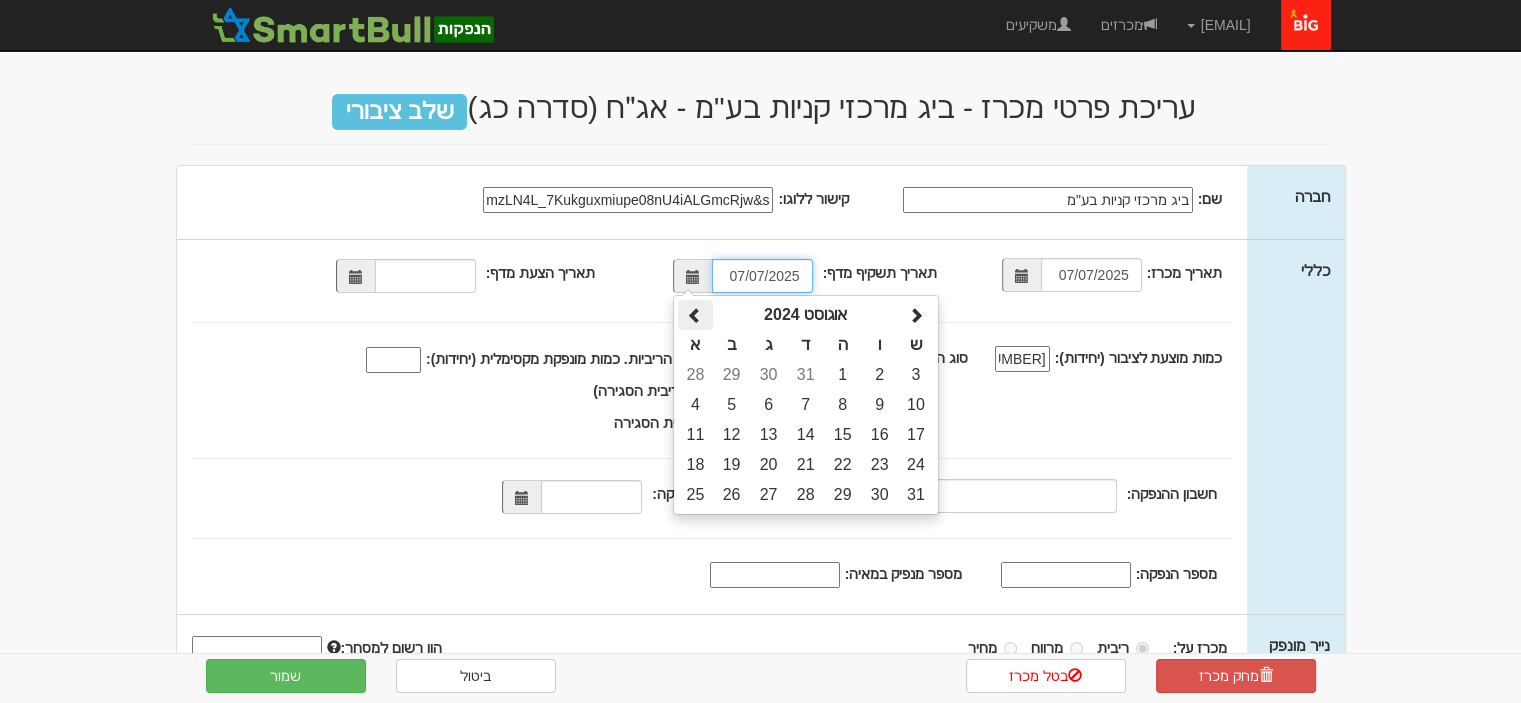 click at bounding box center [695, 316] 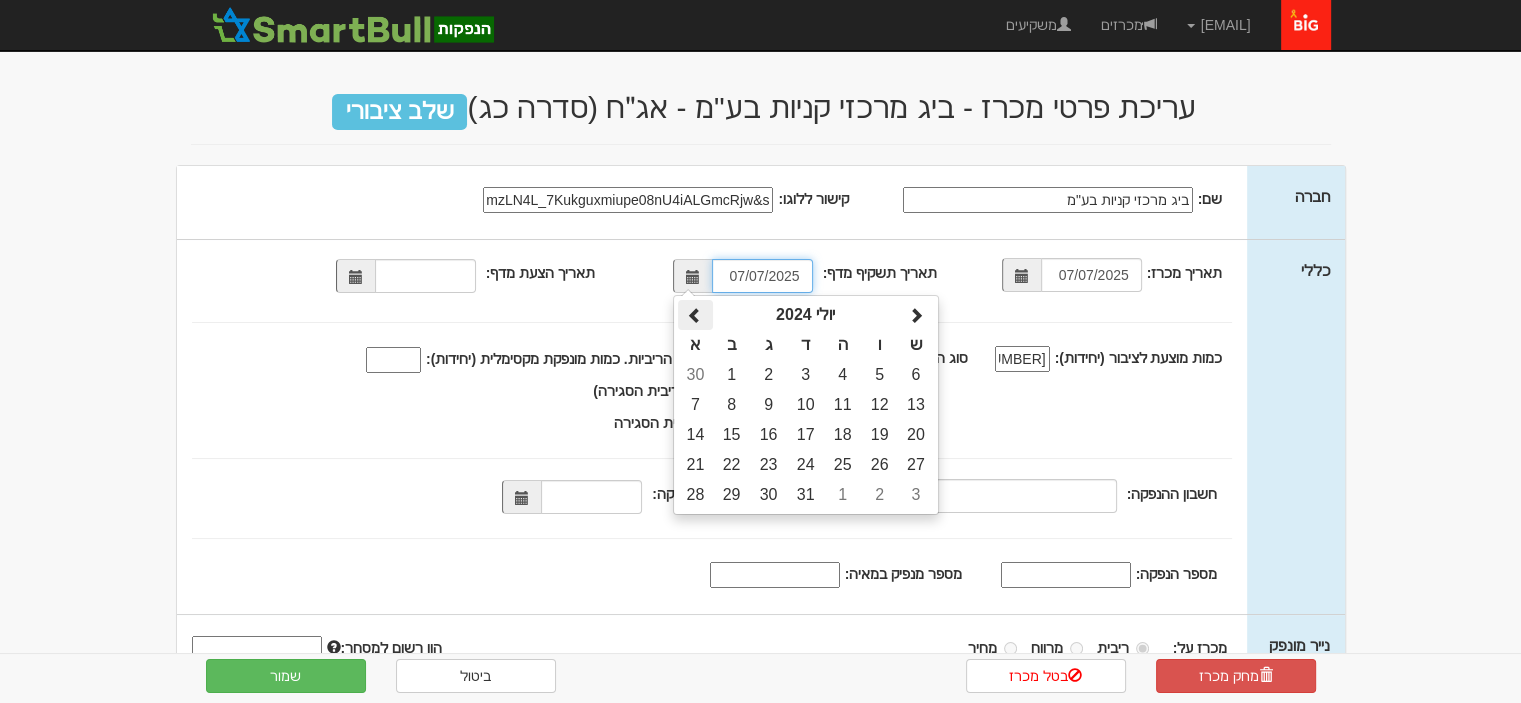 click at bounding box center (695, 316) 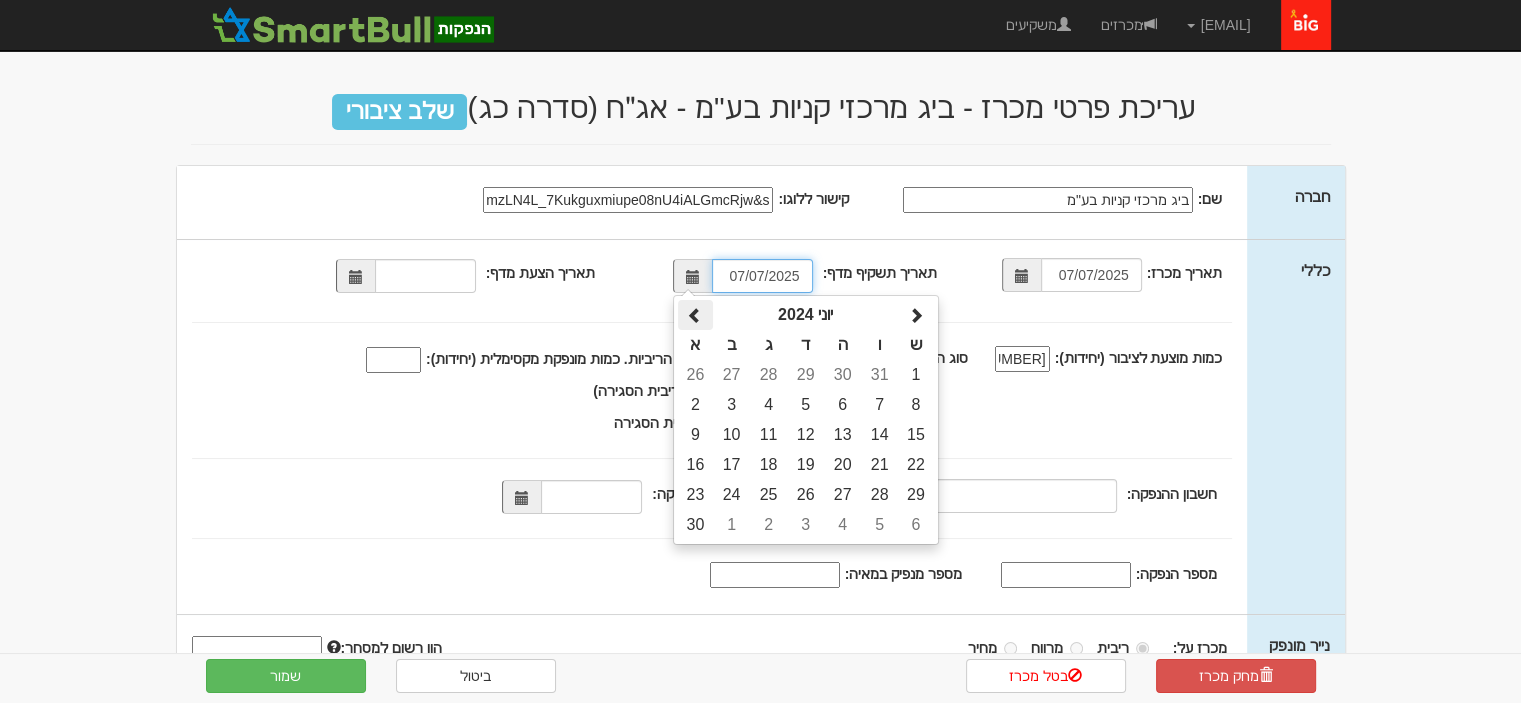 click at bounding box center (695, 316) 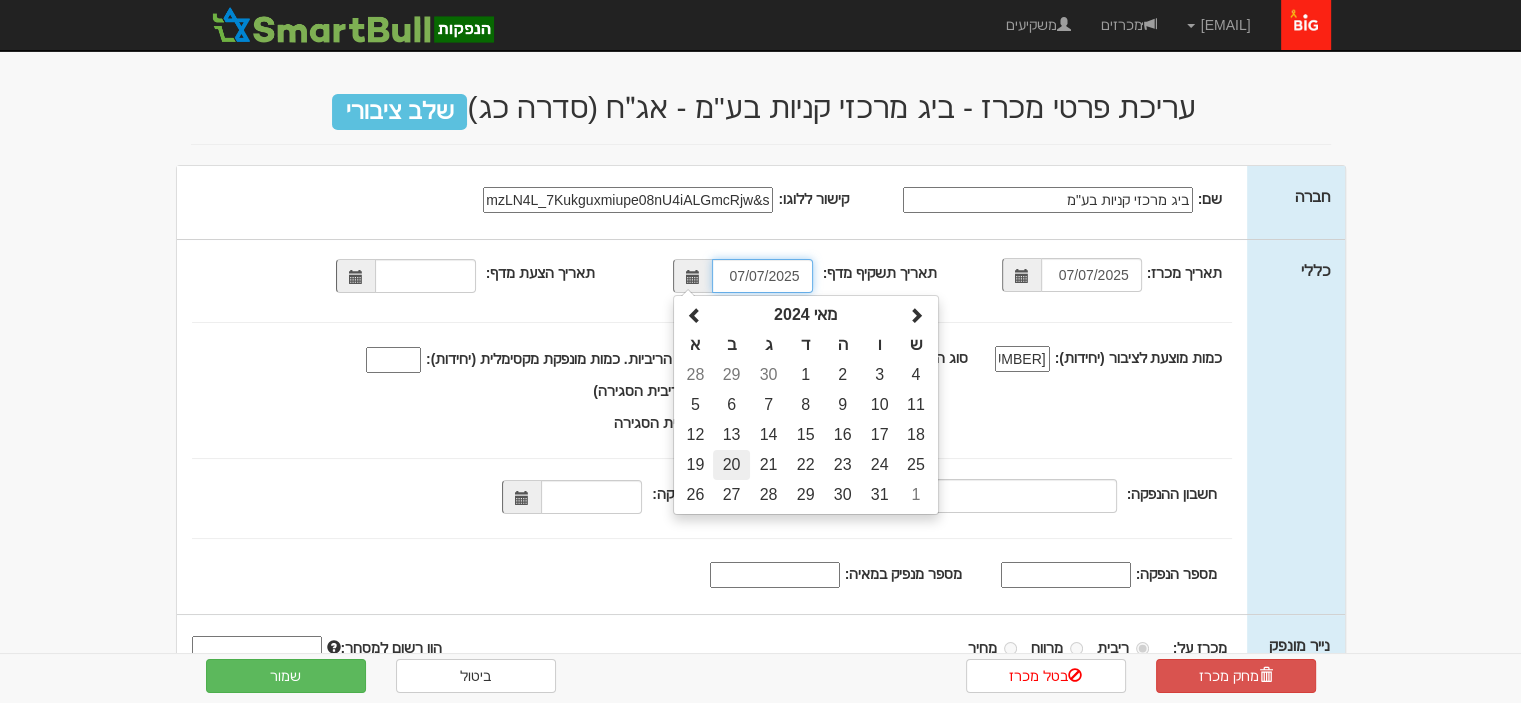 click on "20" at bounding box center [731, 375] 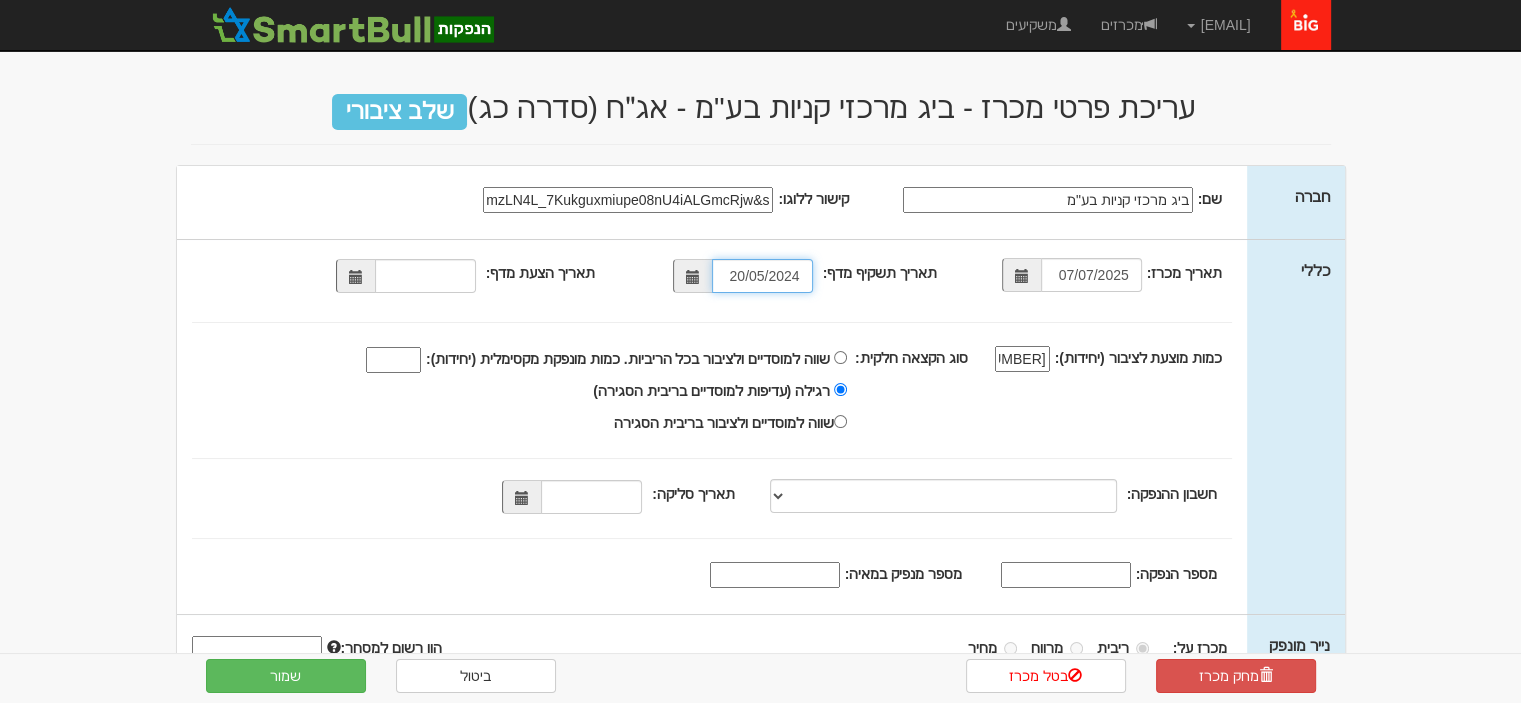 click at bounding box center [355, 276] 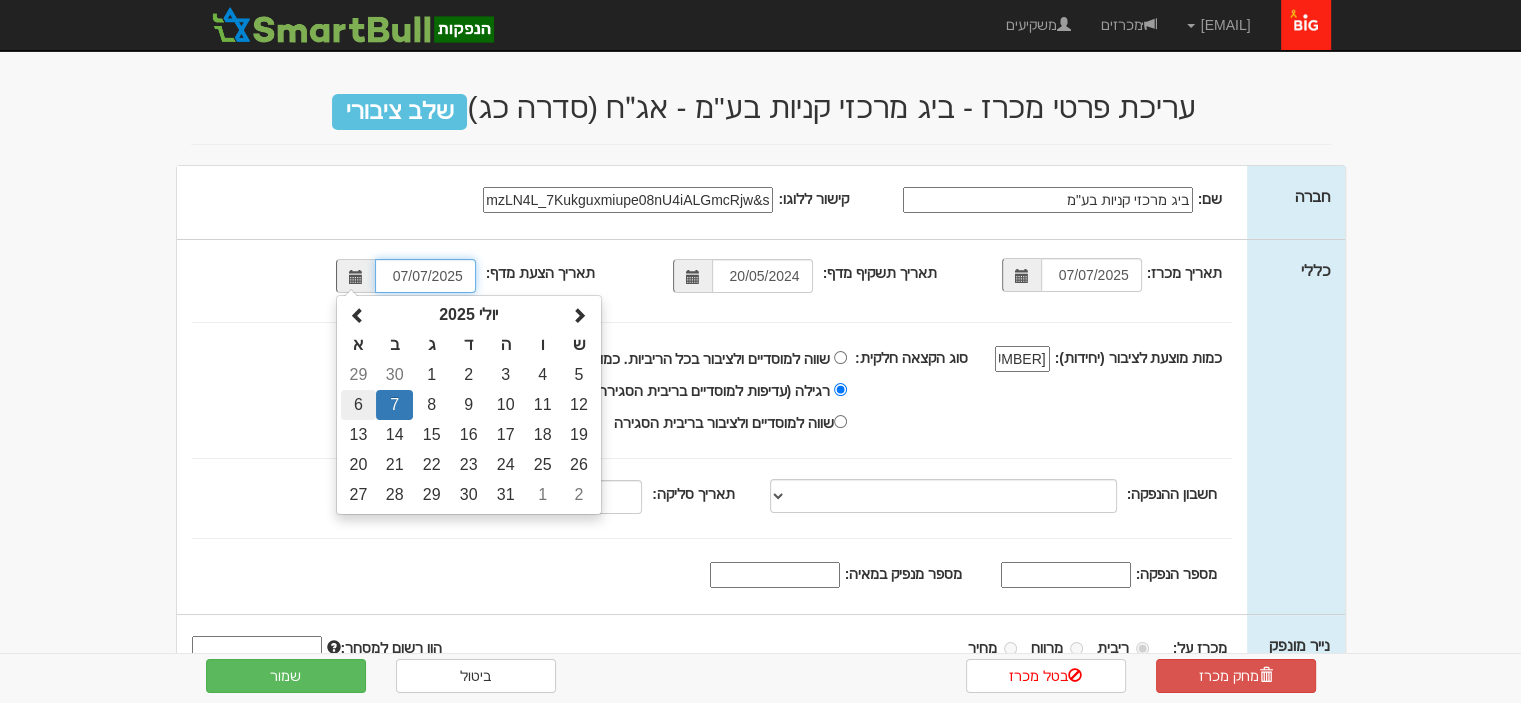 click on "6" at bounding box center (358, 375) 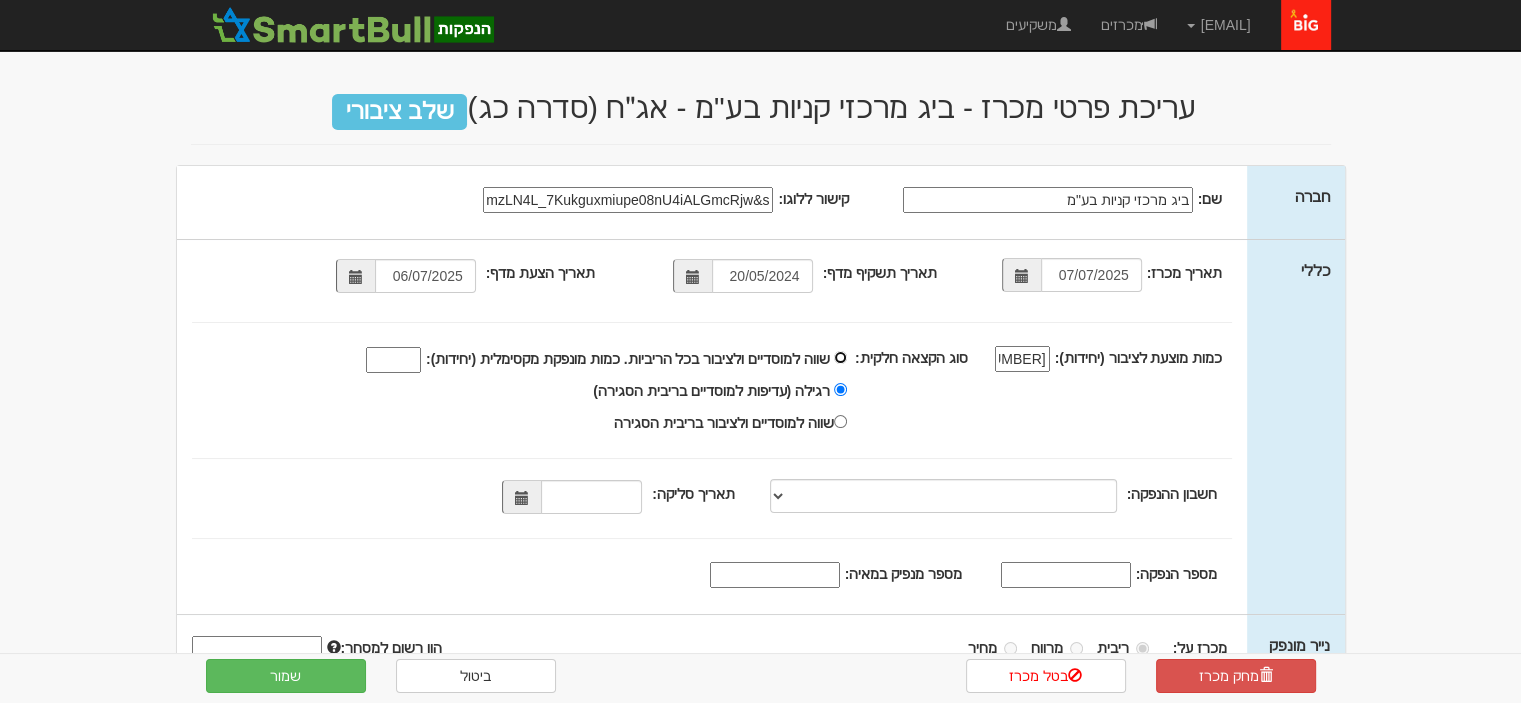 click on "שווה למוסדיים ולציבור בכל הריביות.
כמות מונפקת מקסימלית (יחידות):" at bounding box center (840, 357) 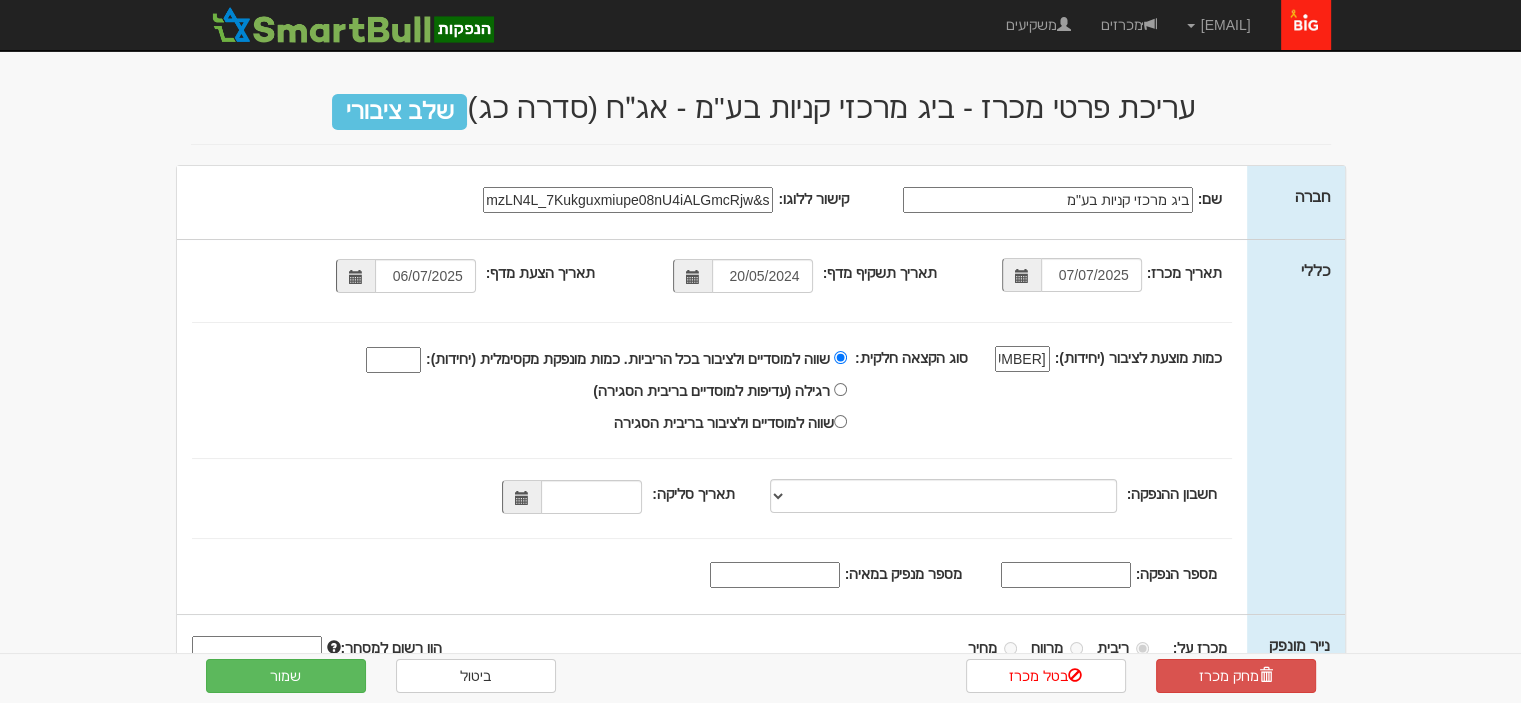 click on "שווה למוסדיים ולציבור בכל הריביות.
כמות מונפקת מקסימלית (יחידות):" at bounding box center [393, 360] 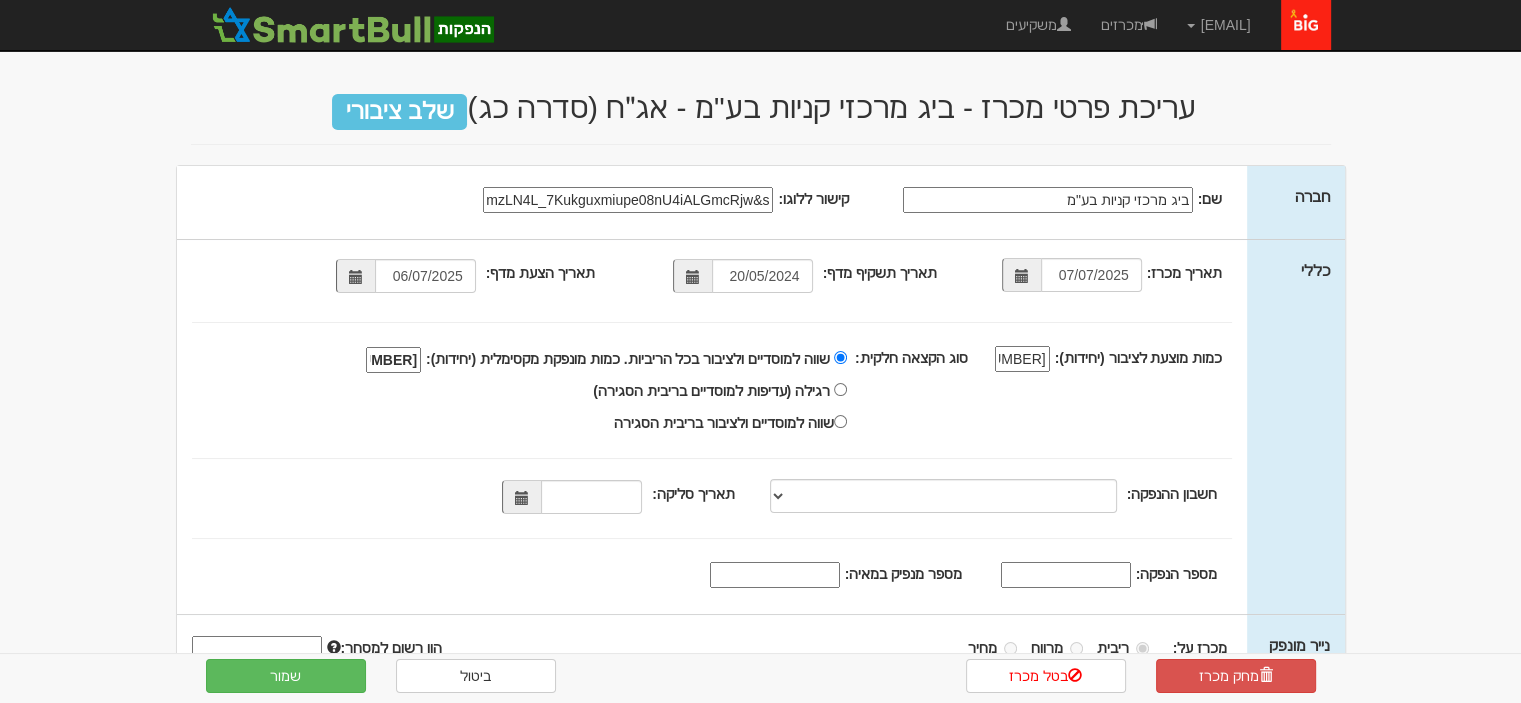 click at bounding box center (521, 497) 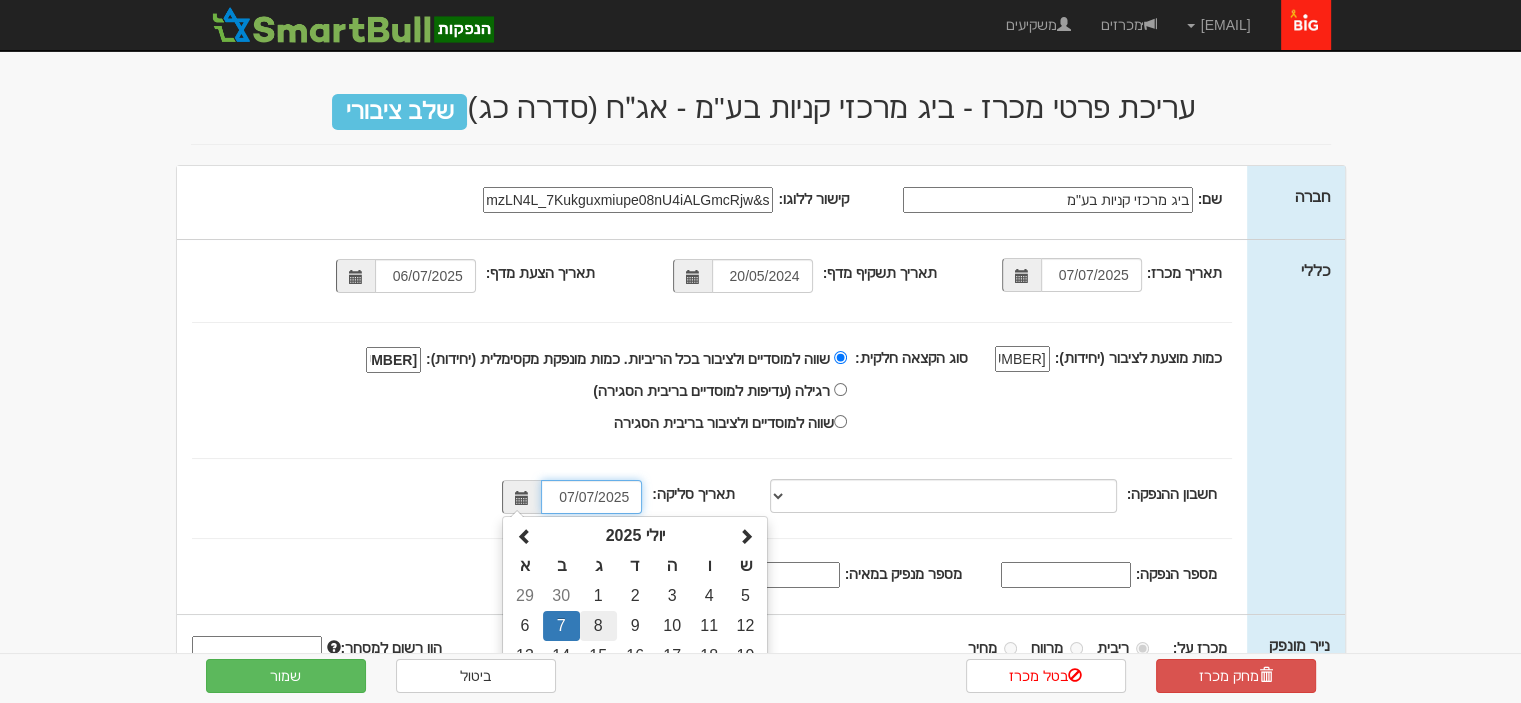 click on "8" at bounding box center [598, 596] 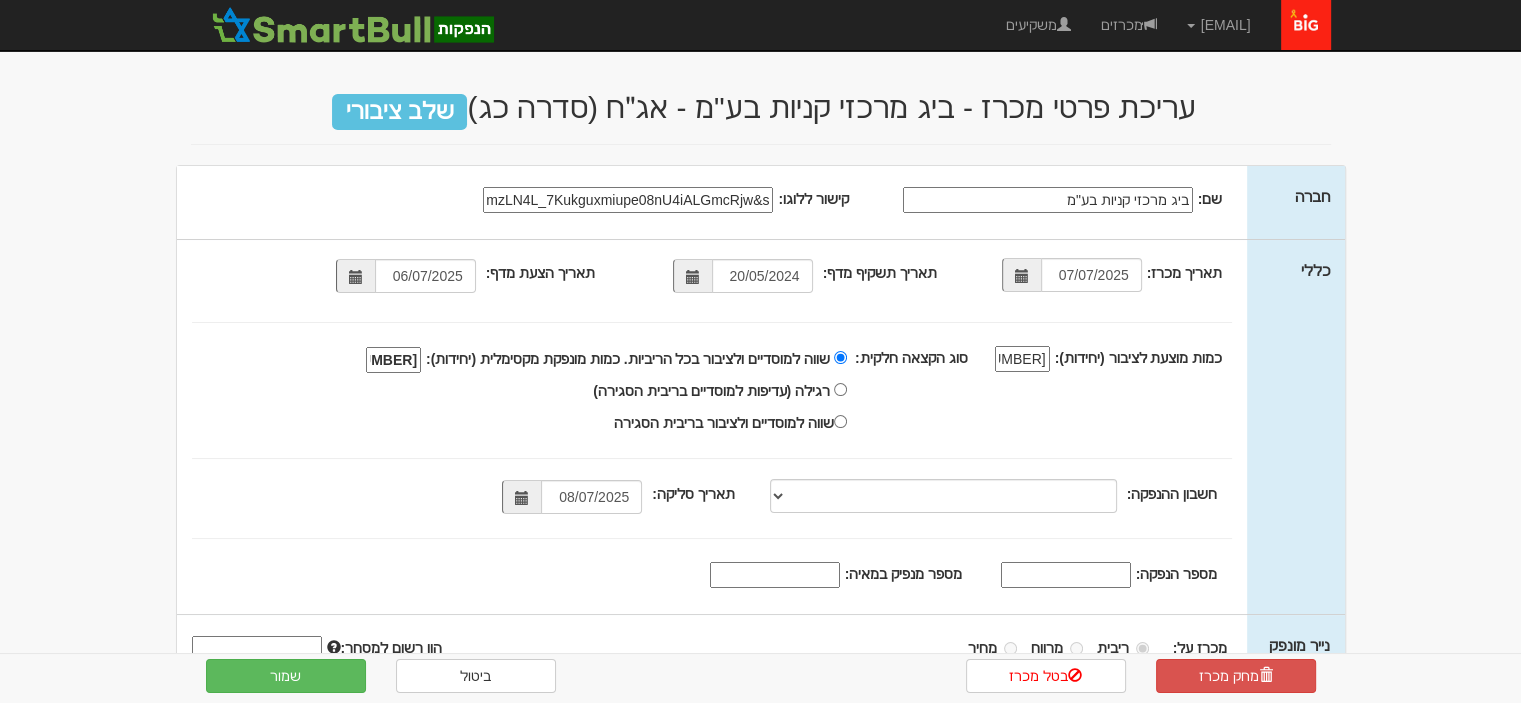 click on "מספר הנפקה:" at bounding box center [1066, 575] 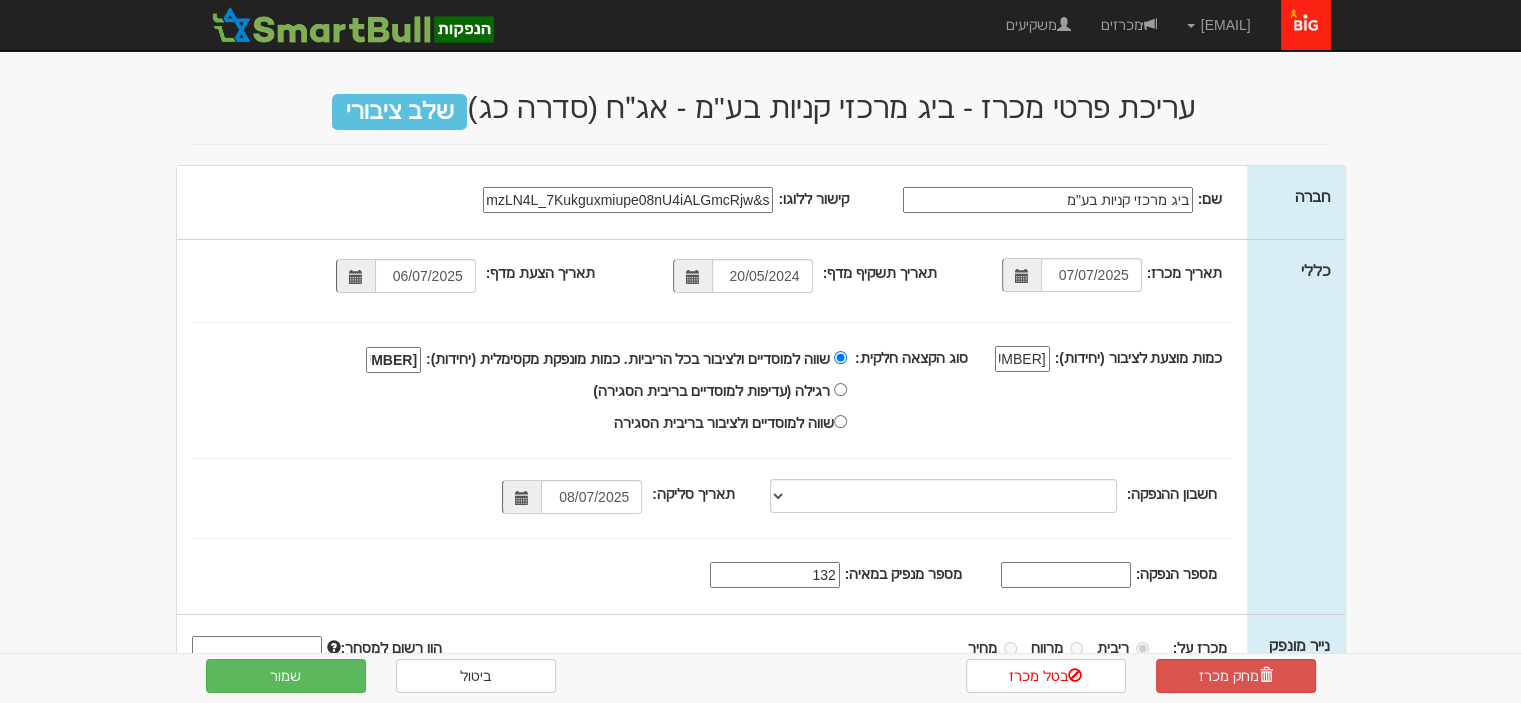 type on "1327" 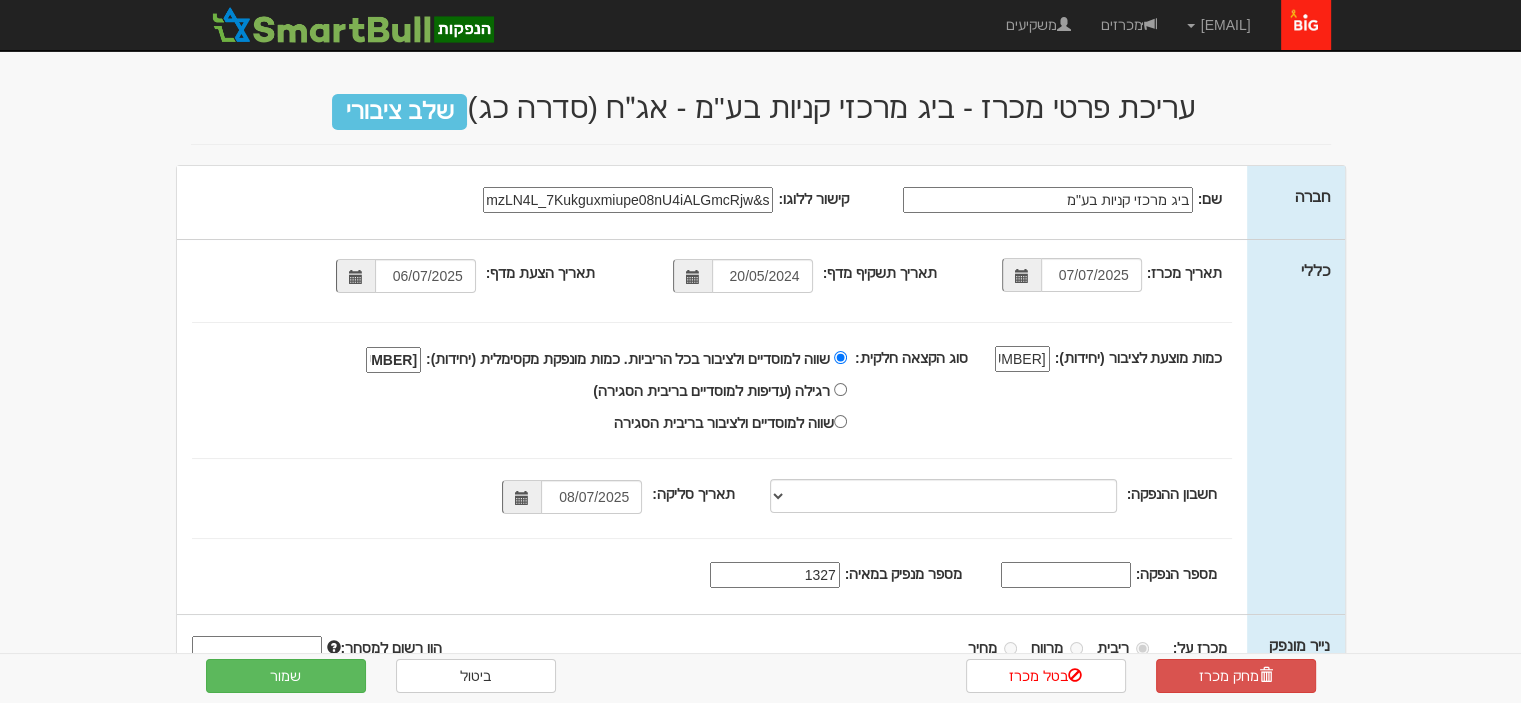 click on "מספר הנפקה:" at bounding box center (1066, 575) 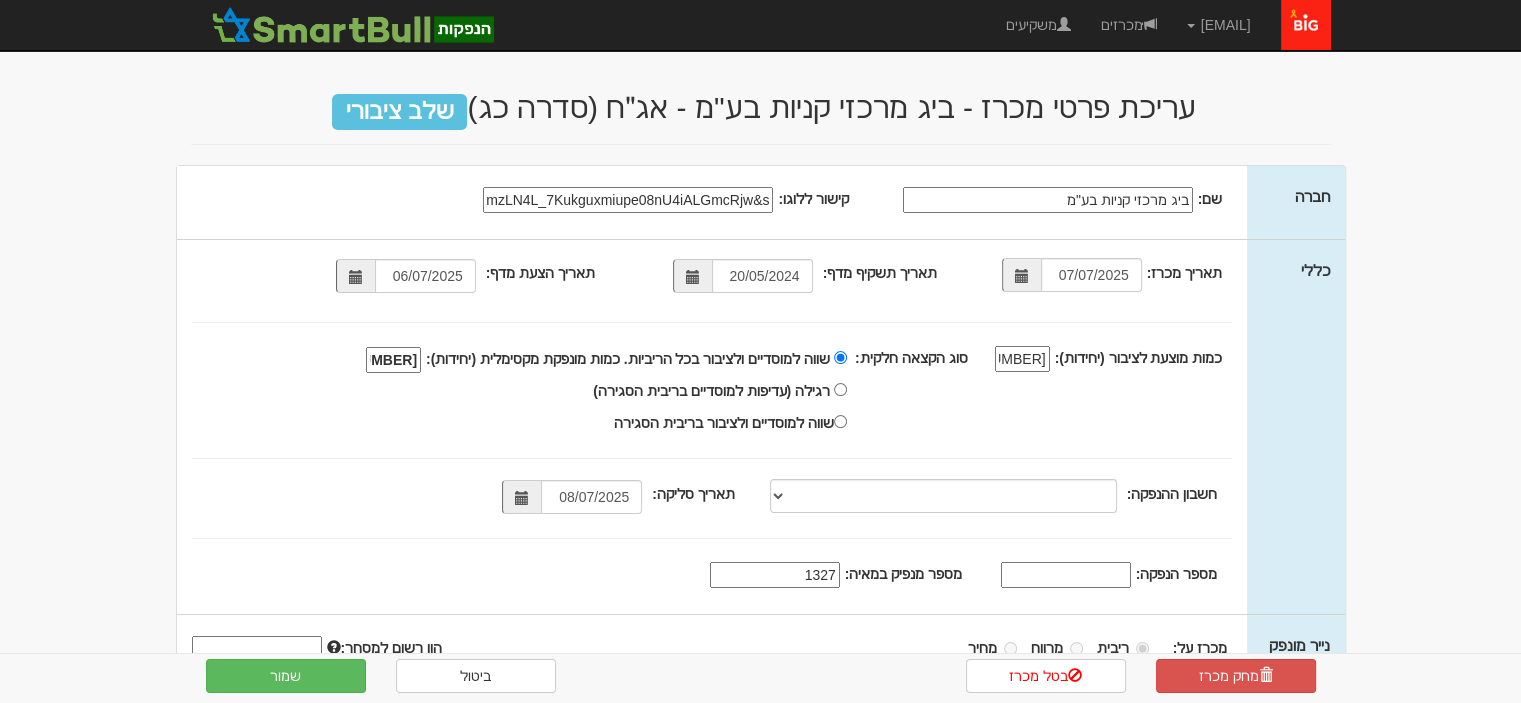 paste on "1223106" 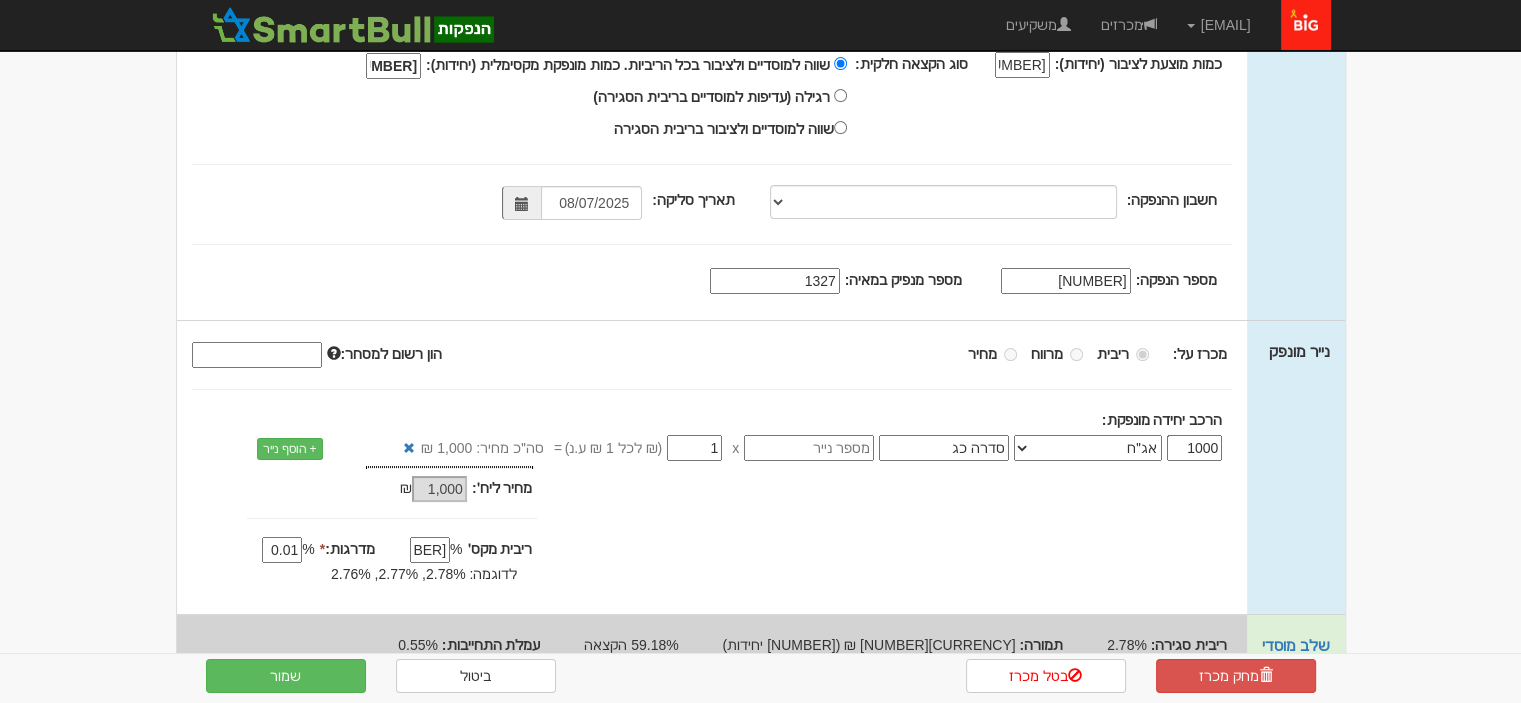 scroll, scrollTop: 300, scrollLeft: 0, axis: vertical 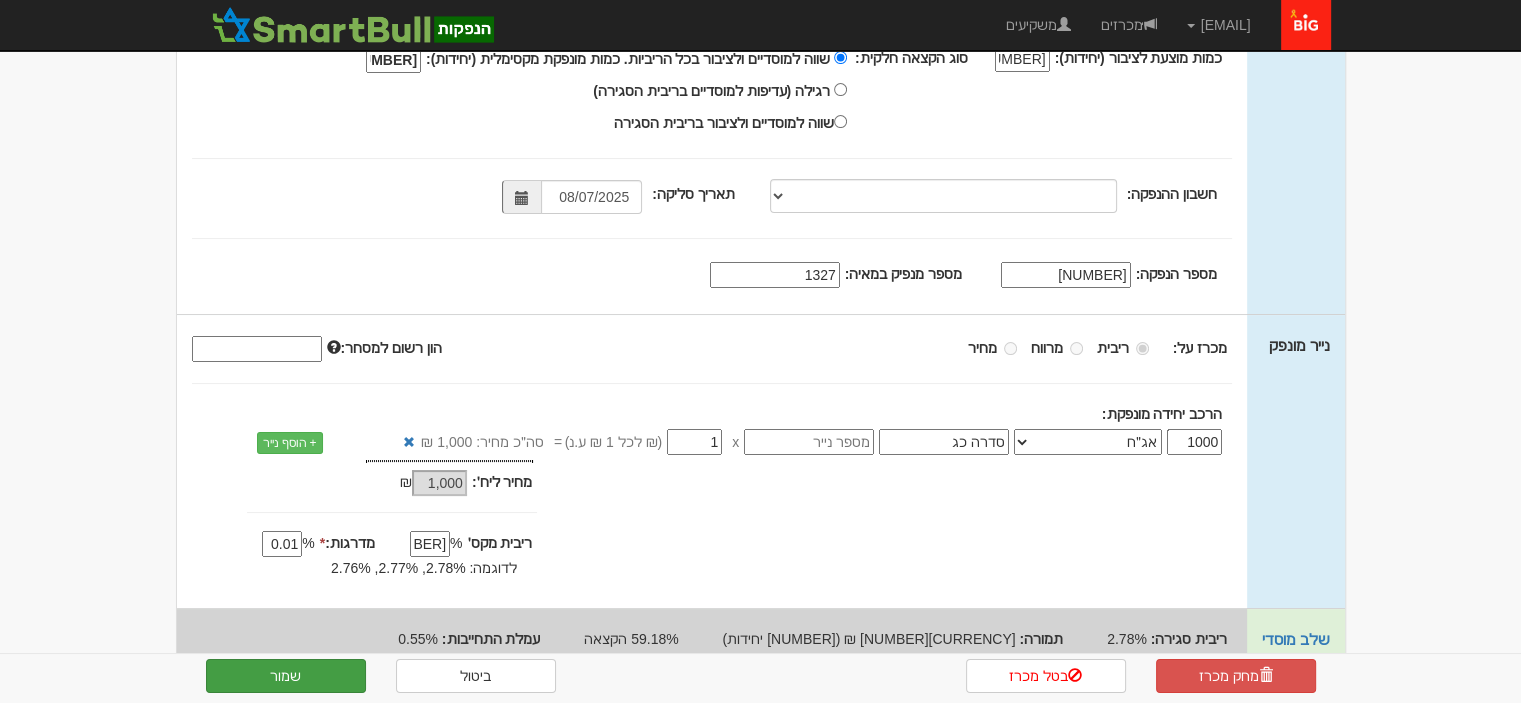 type on "1223106" 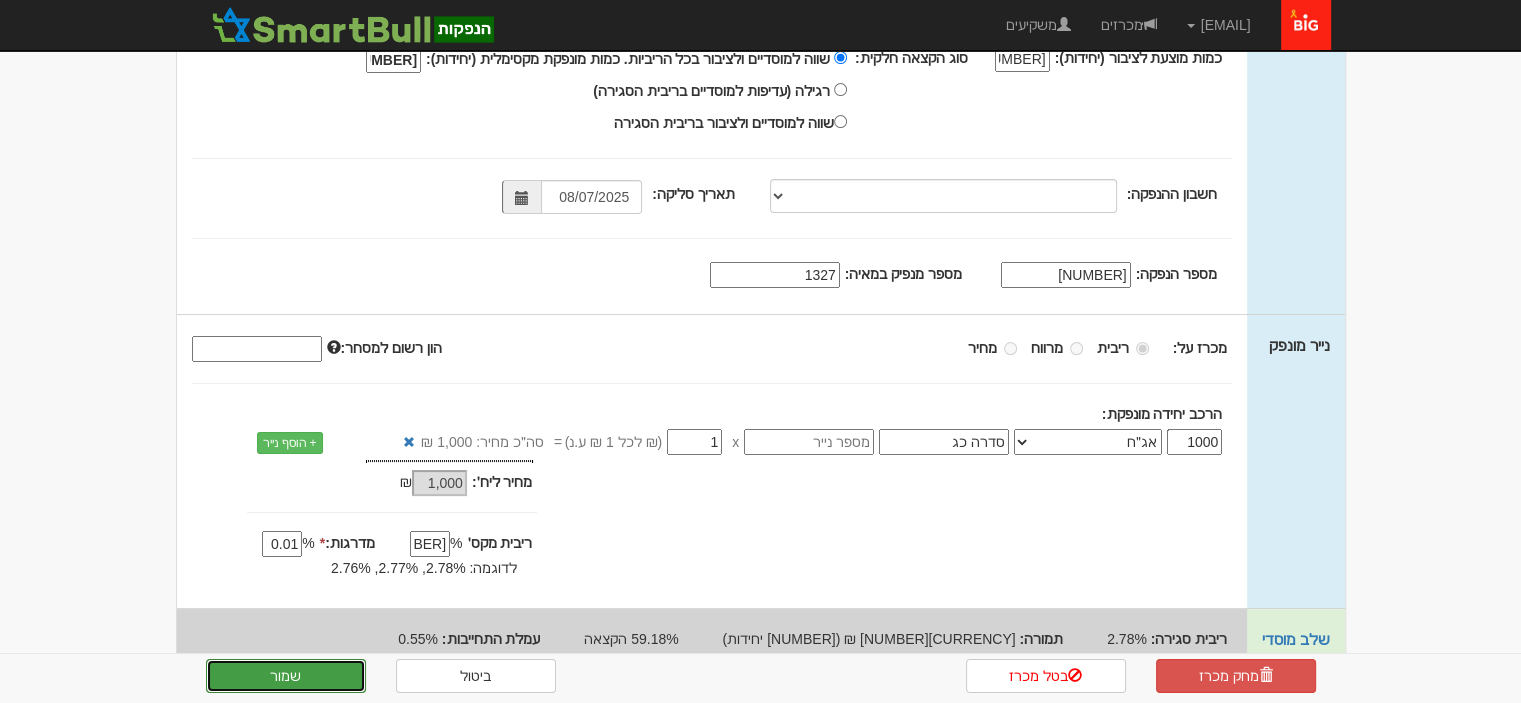 click on "שמור" at bounding box center [286, 676] 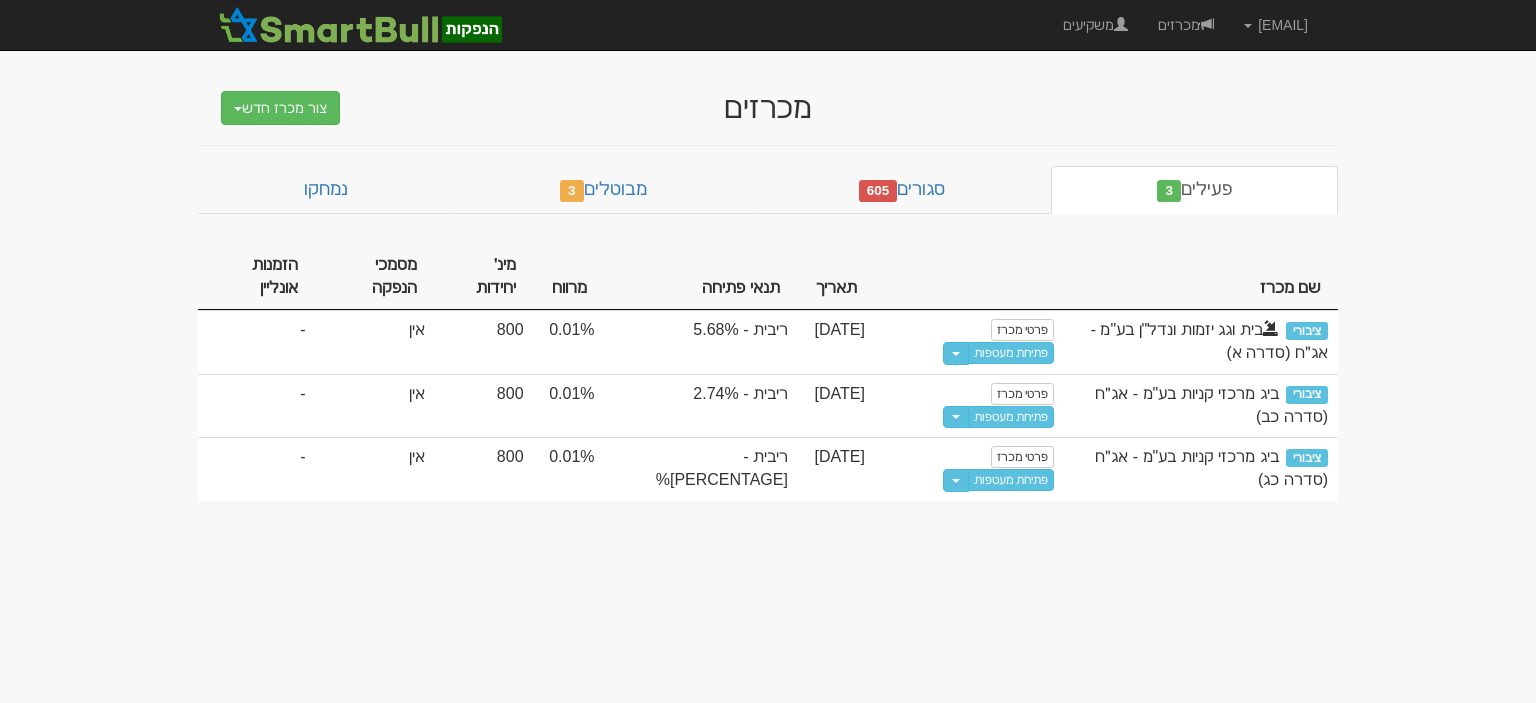 scroll, scrollTop: 0, scrollLeft: 0, axis: both 